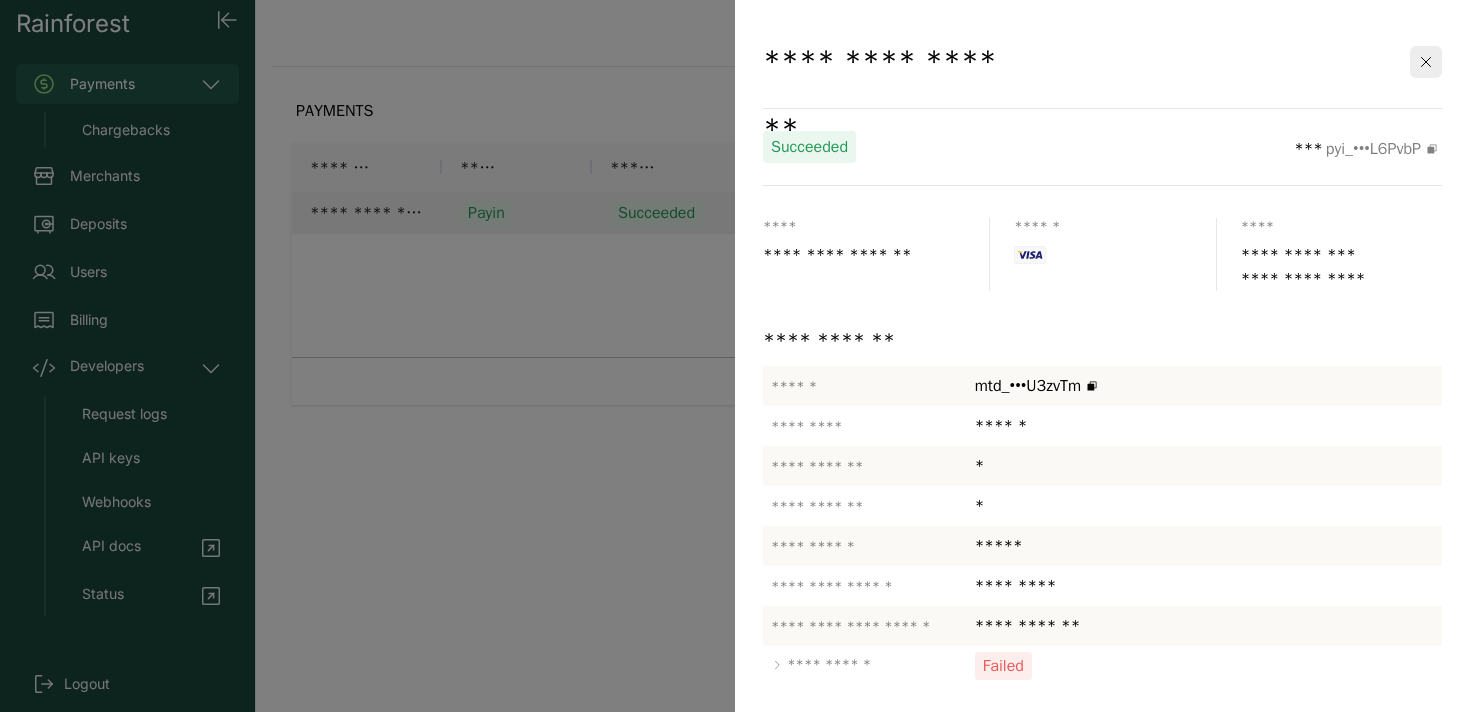 scroll, scrollTop: 0, scrollLeft: 0, axis: both 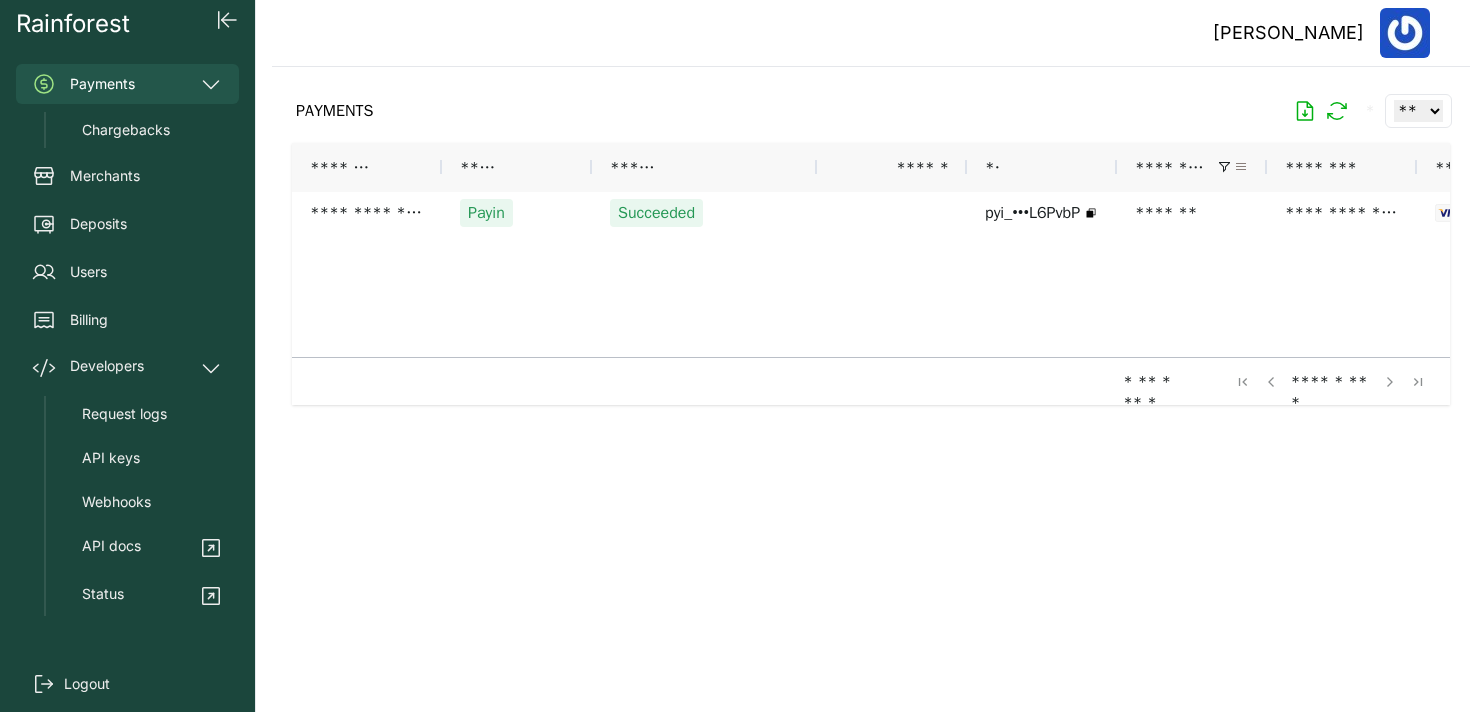 click at bounding box center (1241, 167) 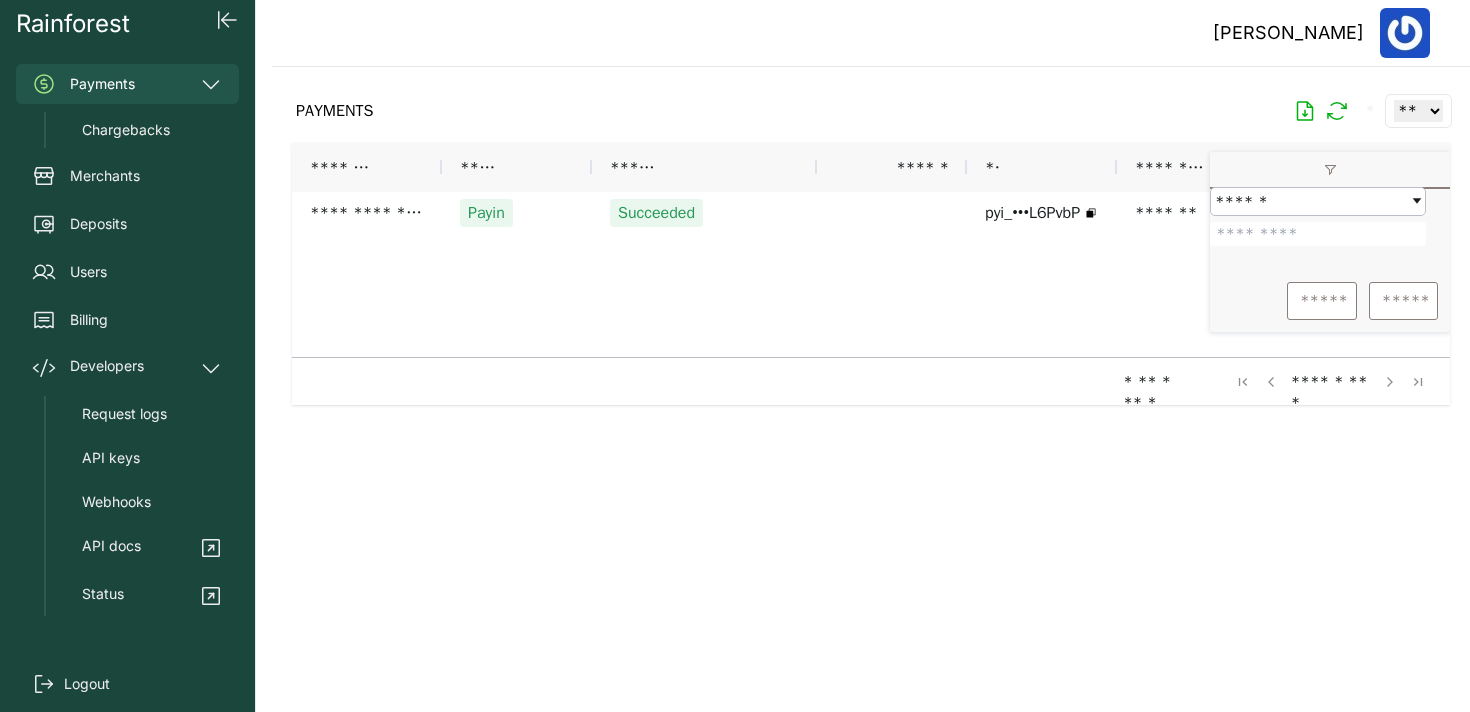 click on "*******" at bounding box center [1318, 234] 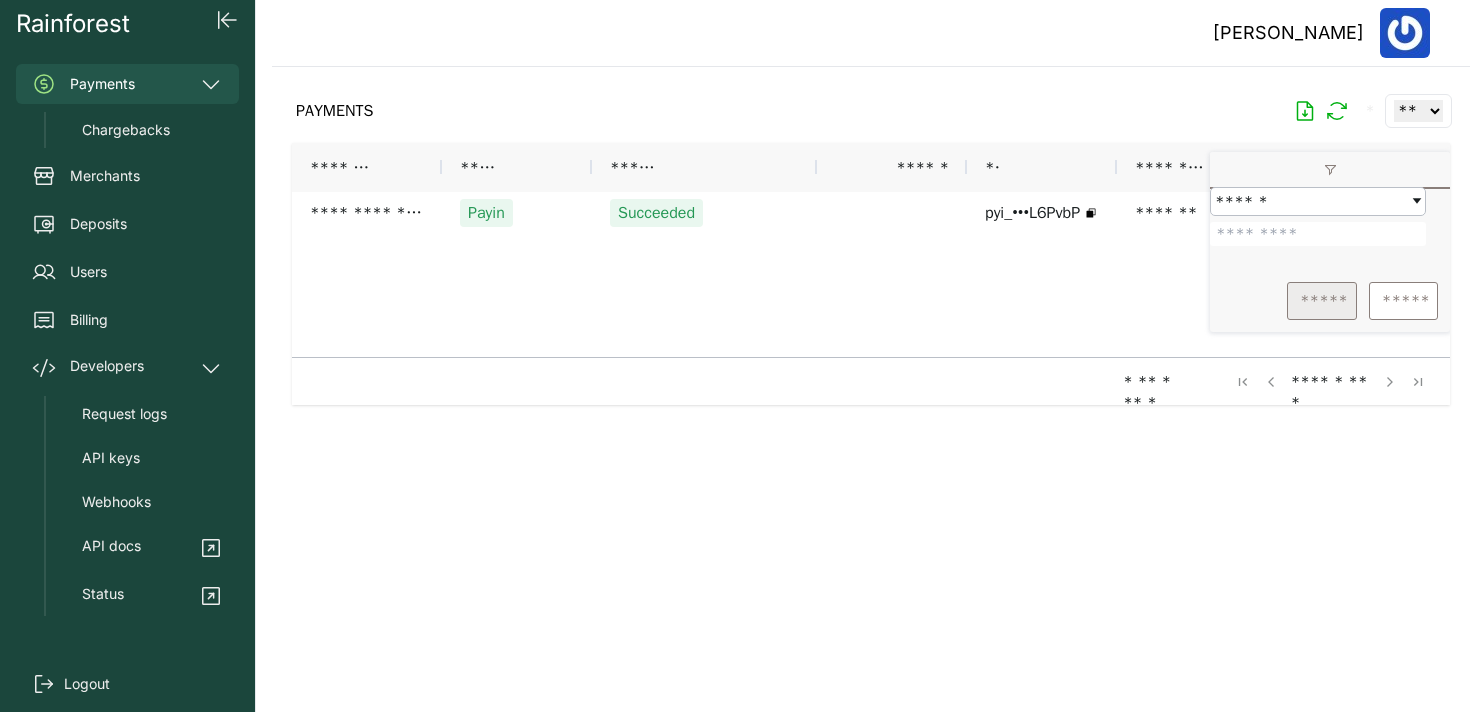 click on "*****" at bounding box center (1322, 301) 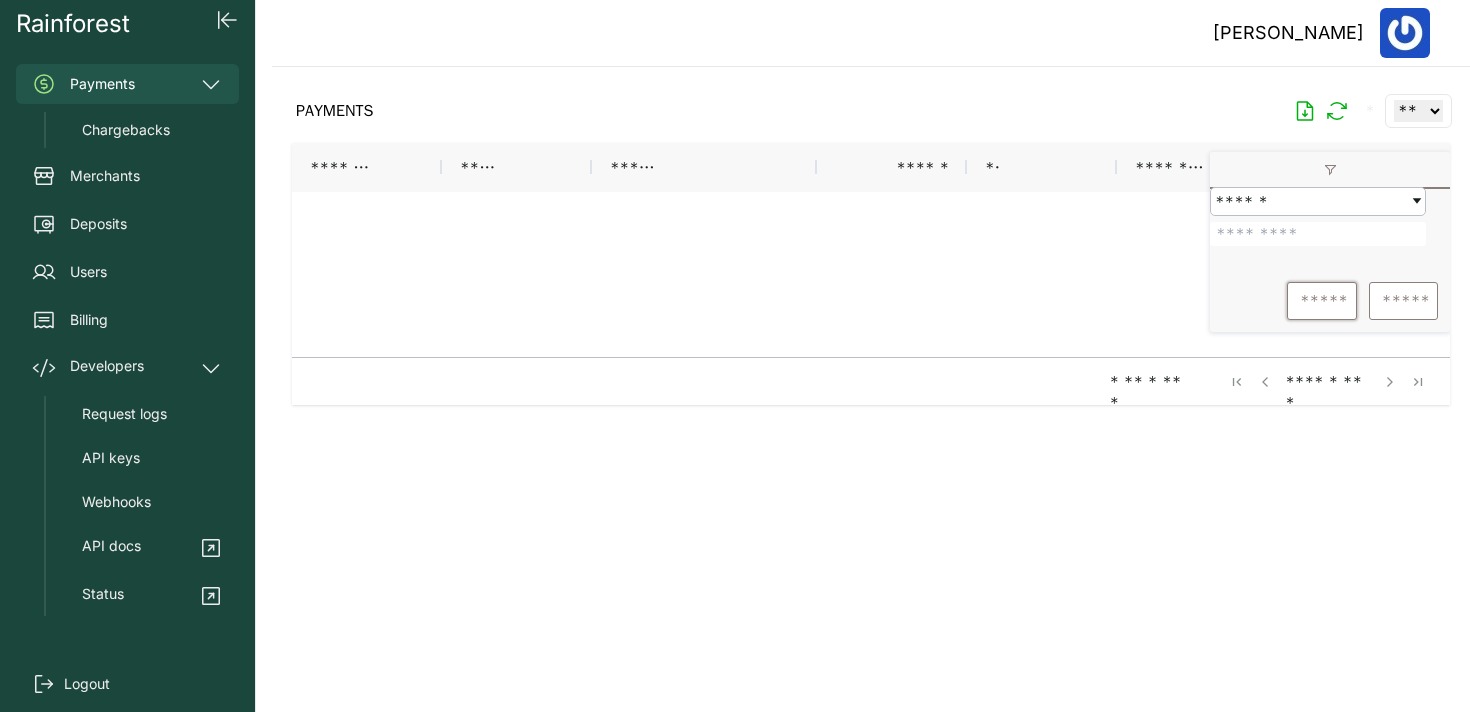 click on "*****" at bounding box center [1318, 234] 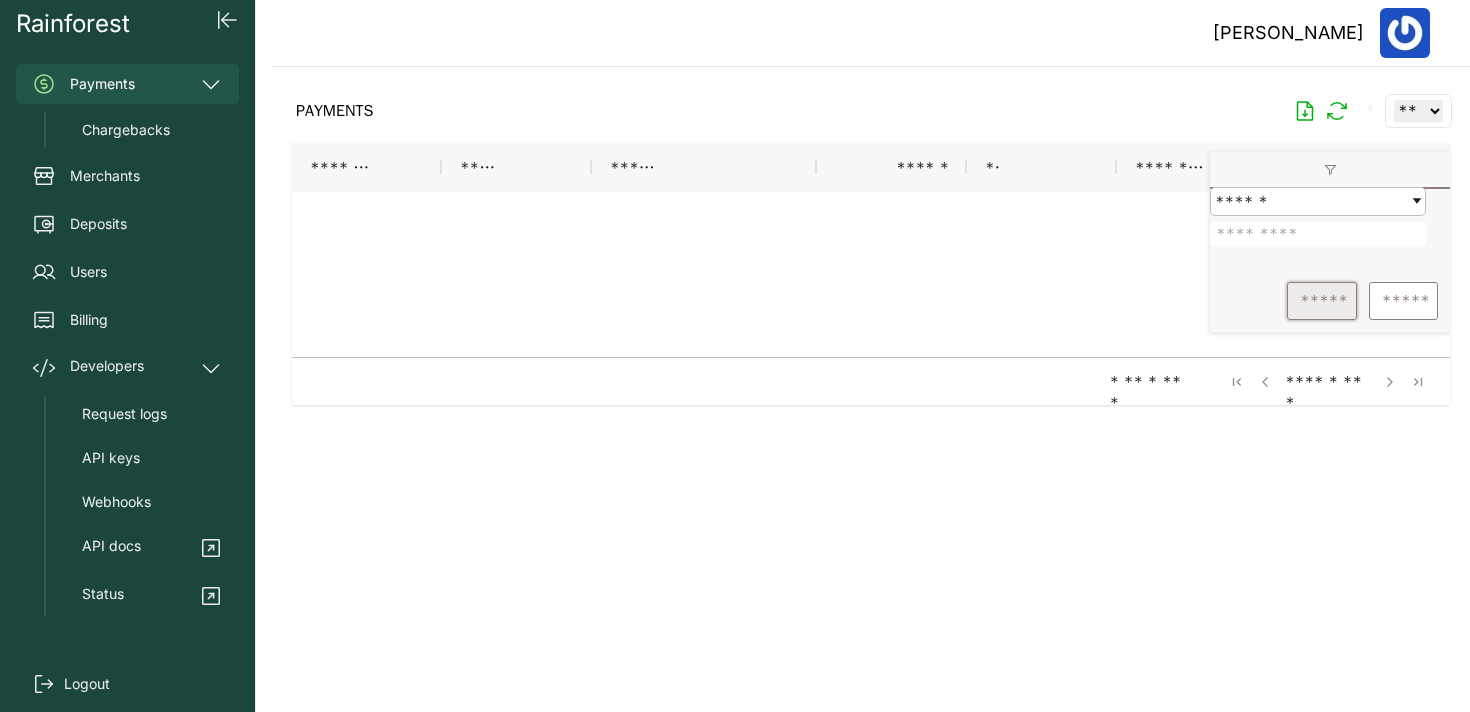 type on "*******" 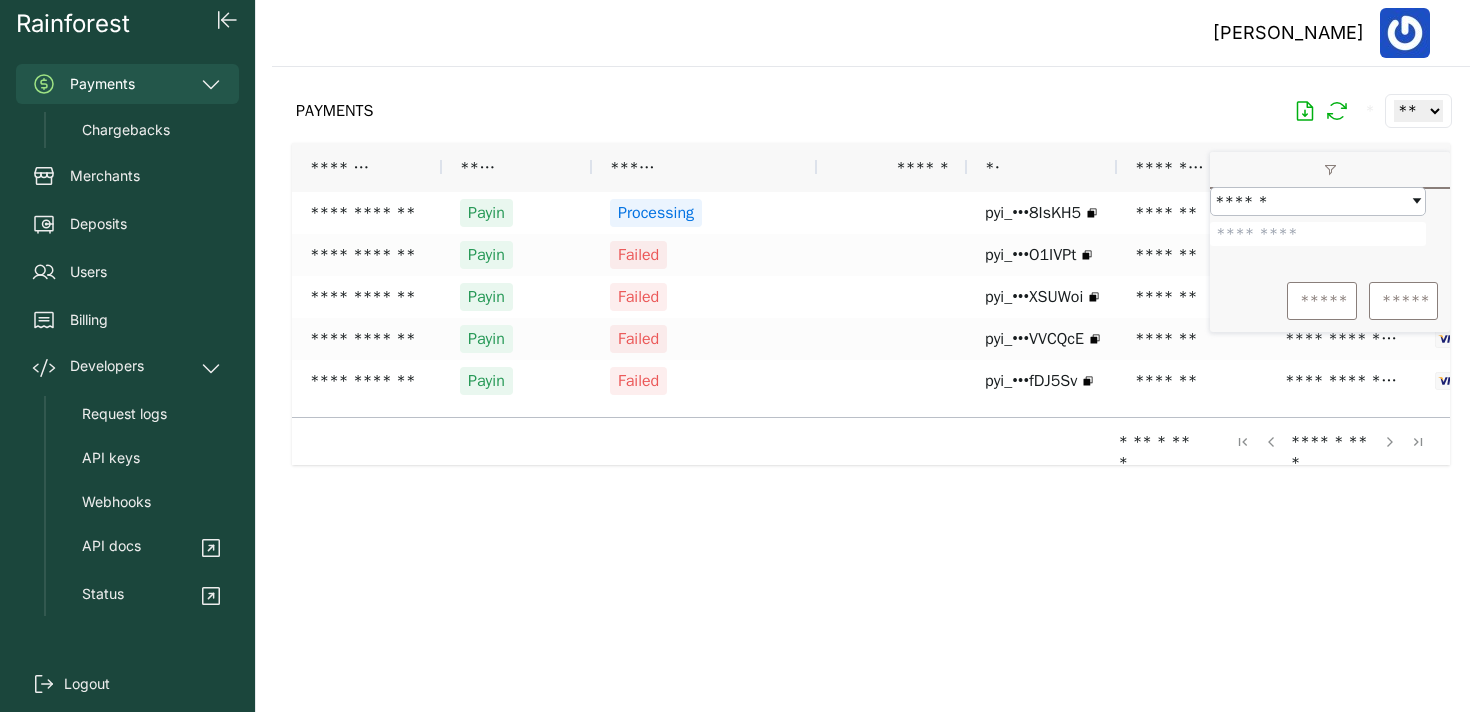 click at bounding box center [871, 373] 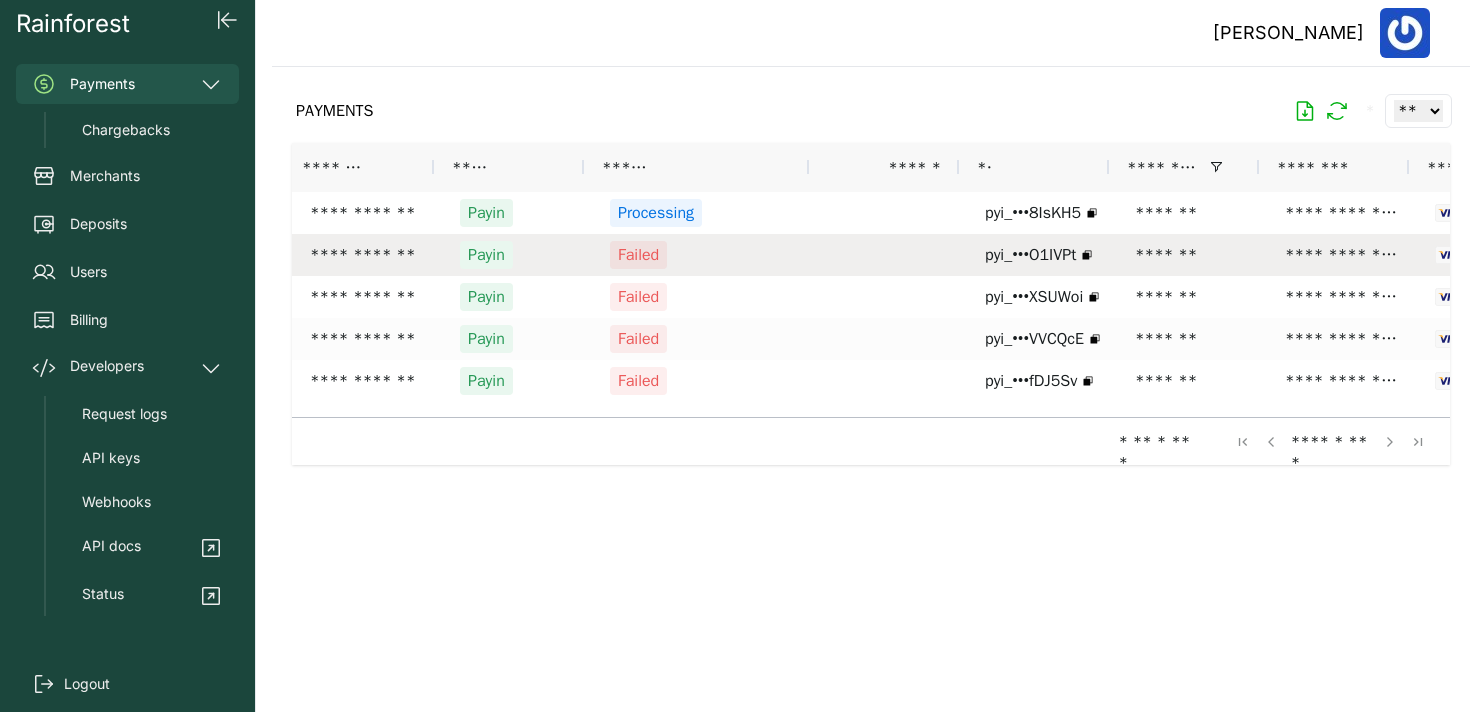 scroll, scrollTop: 0, scrollLeft: 164, axis: horizontal 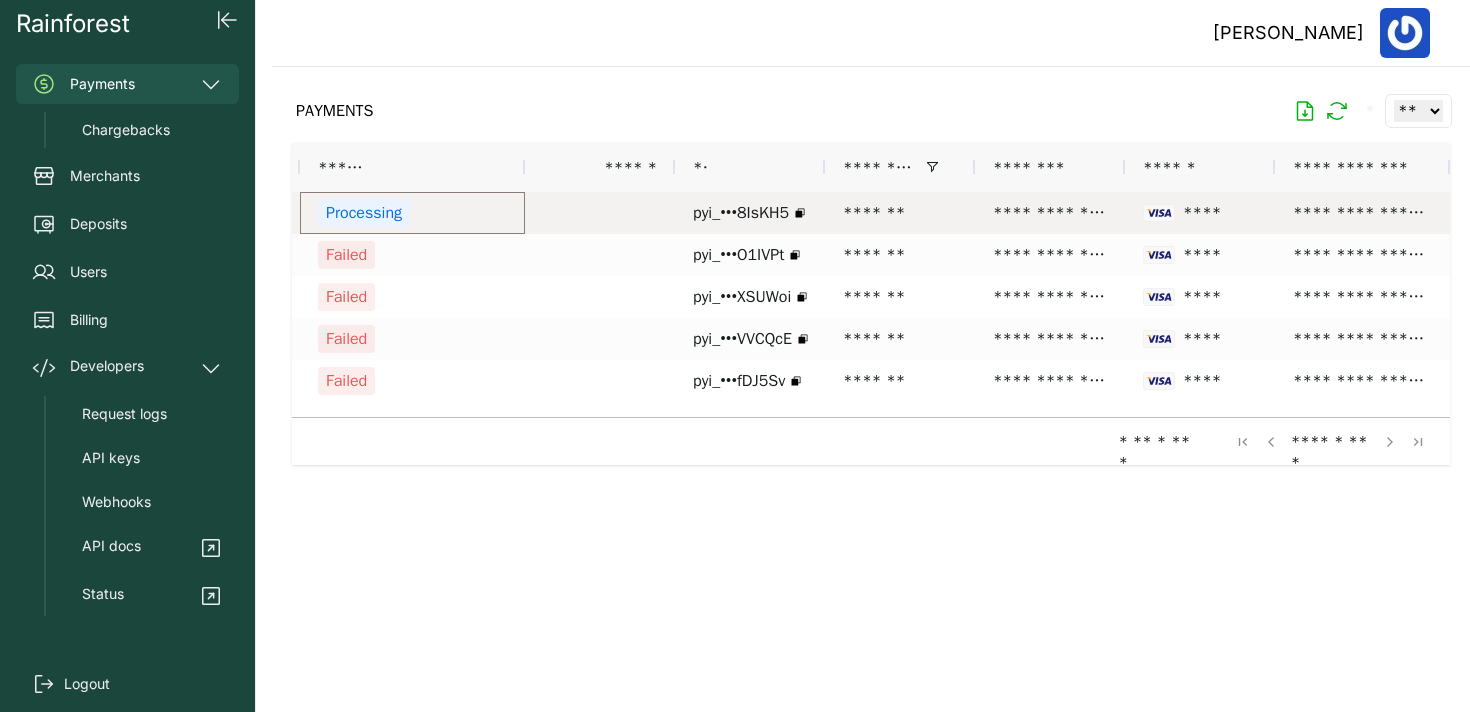 click on "Processing" at bounding box center [412, 213] 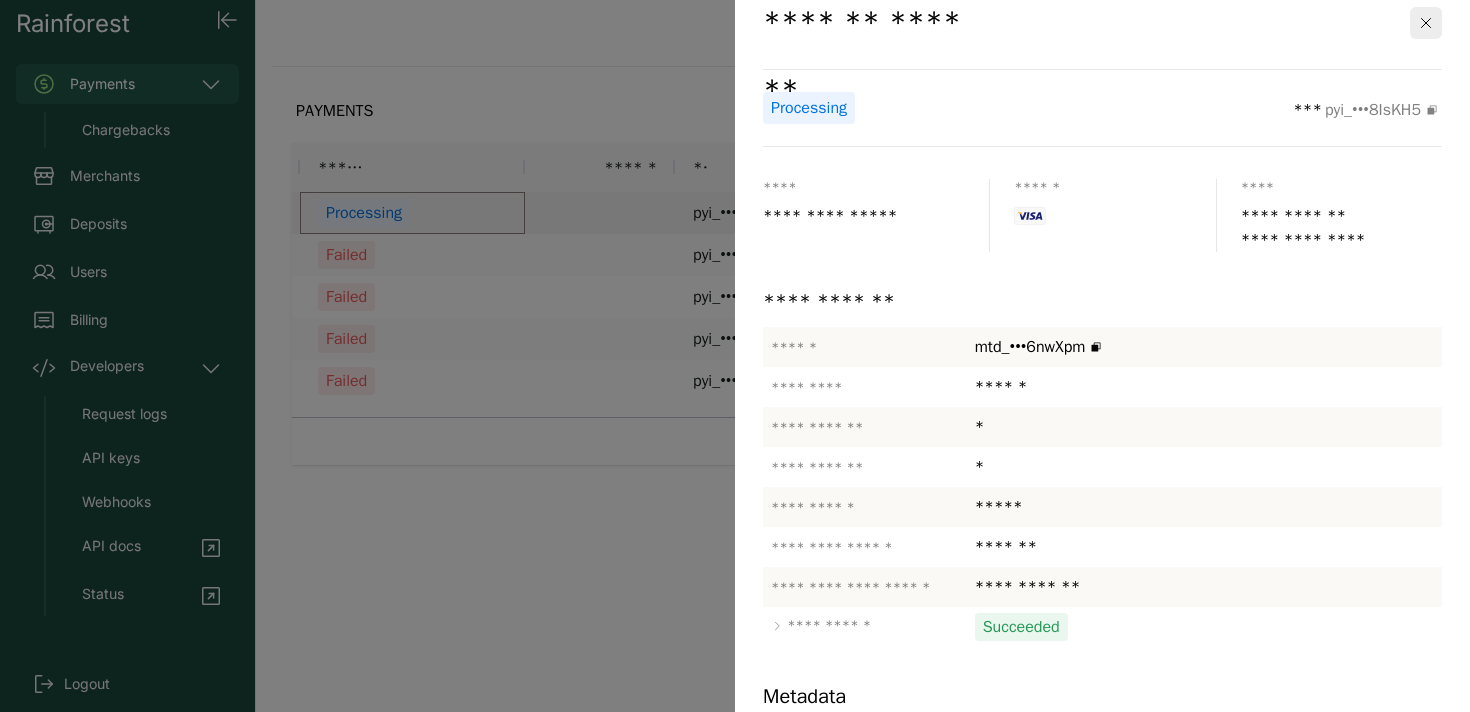 scroll, scrollTop: 3, scrollLeft: 0, axis: vertical 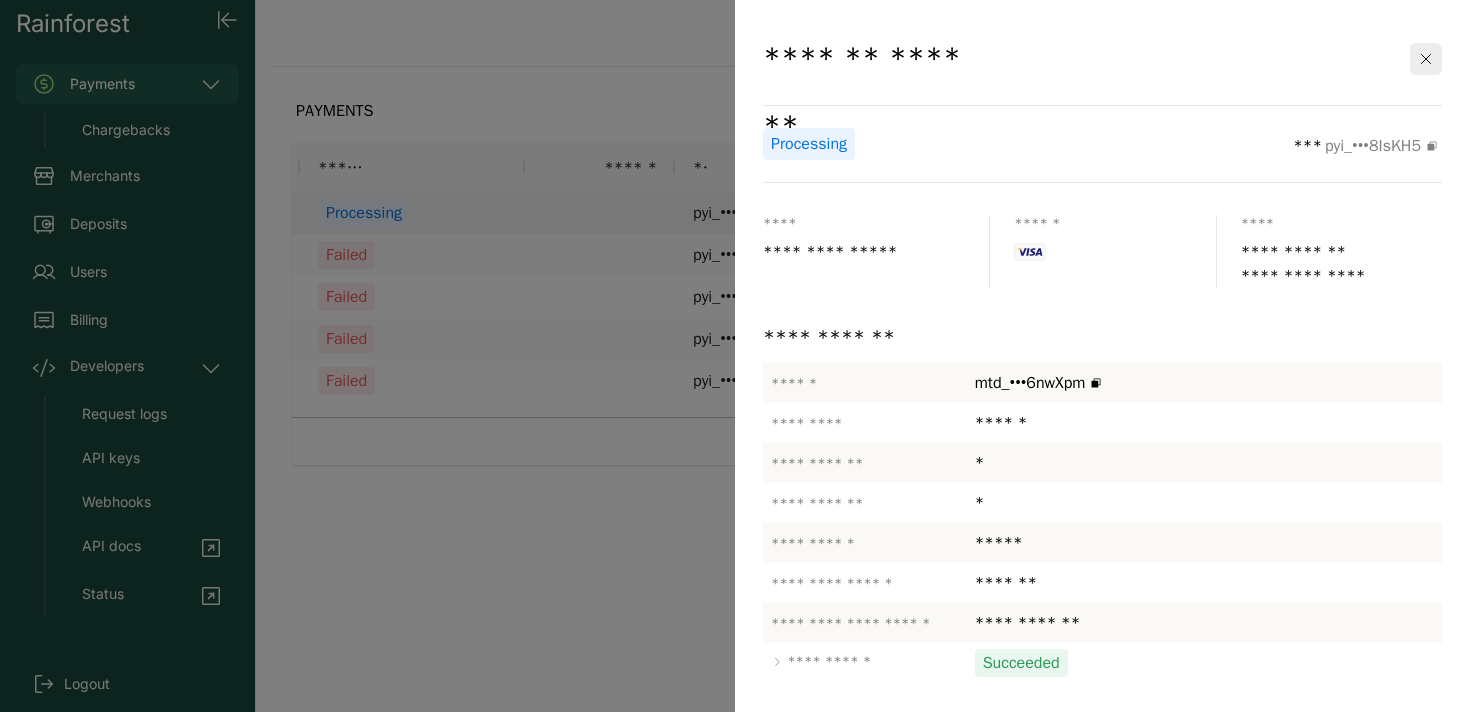click at bounding box center [735, 356] 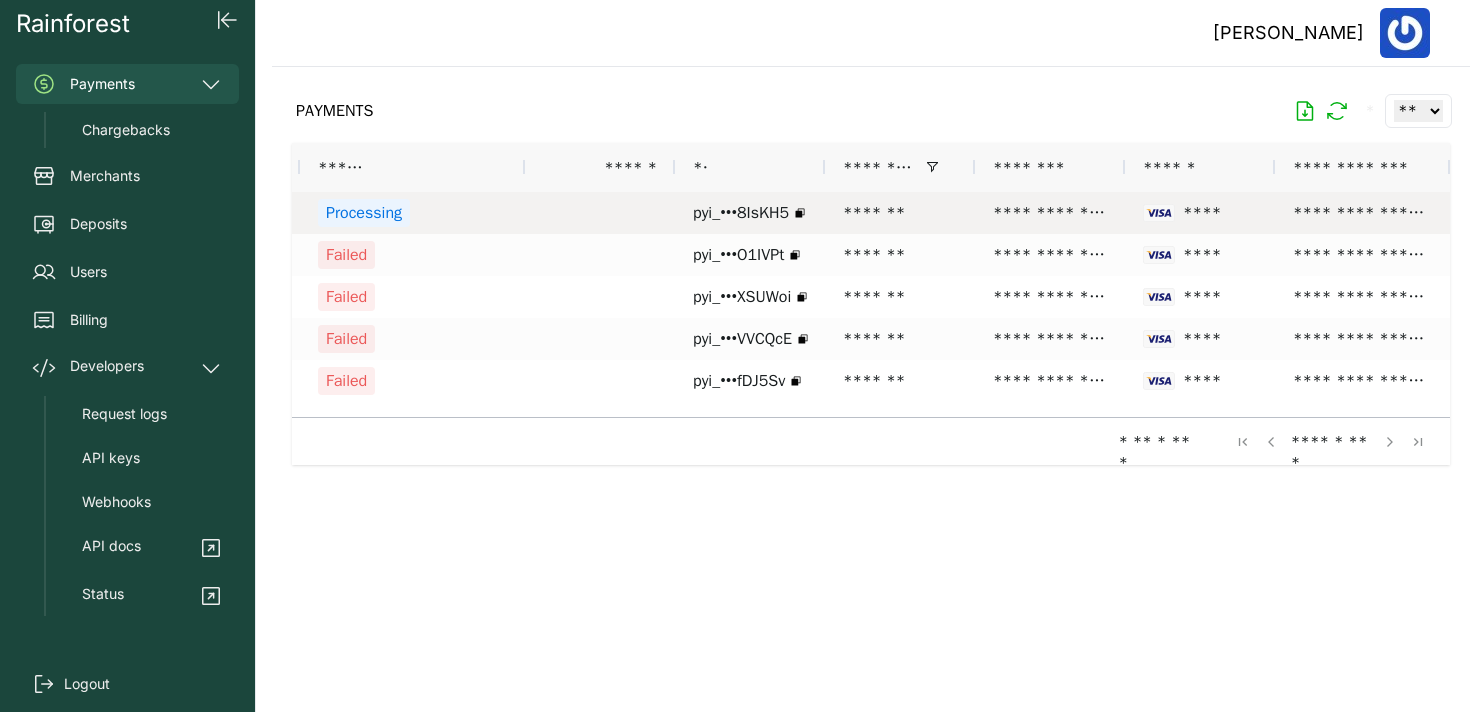 click on "****" at bounding box center (1200, 213) 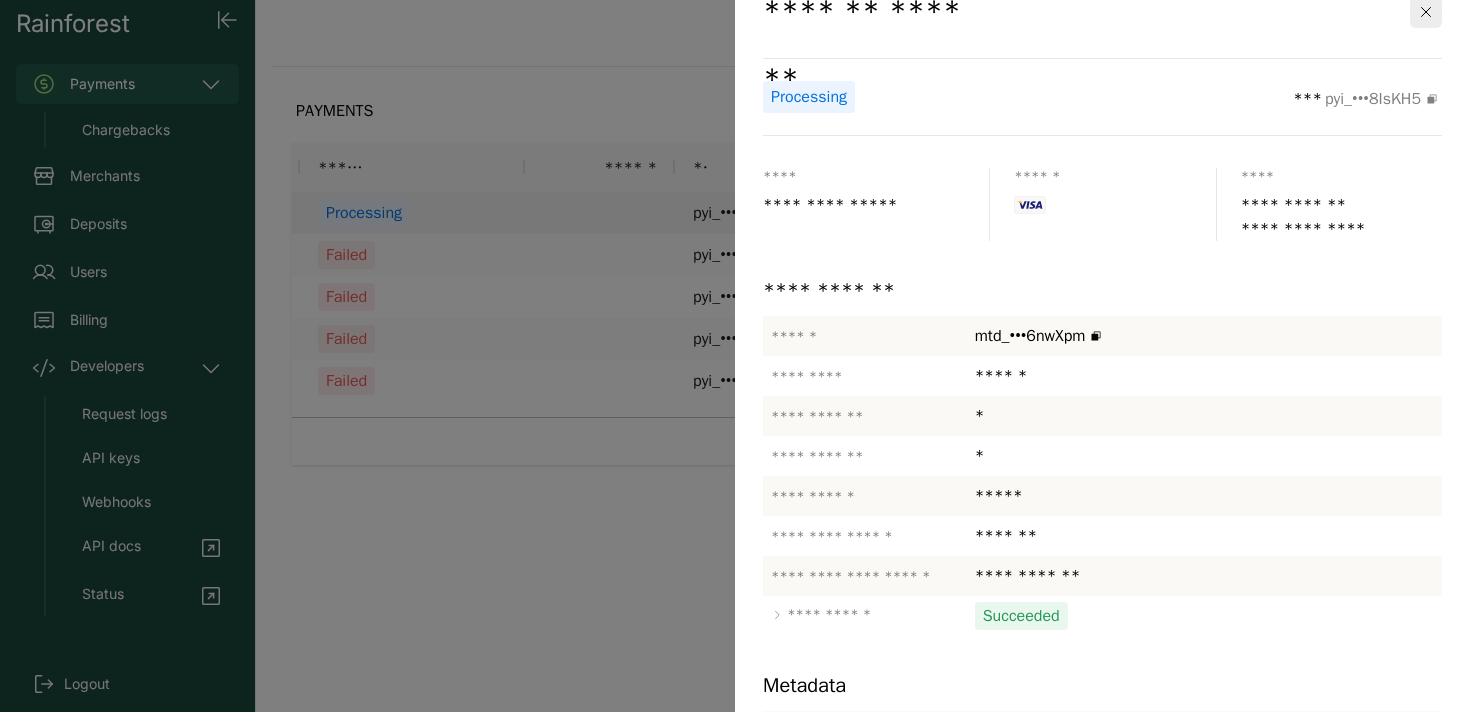 scroll, scrollTop: 0, scrollLeft: 0, axis: both 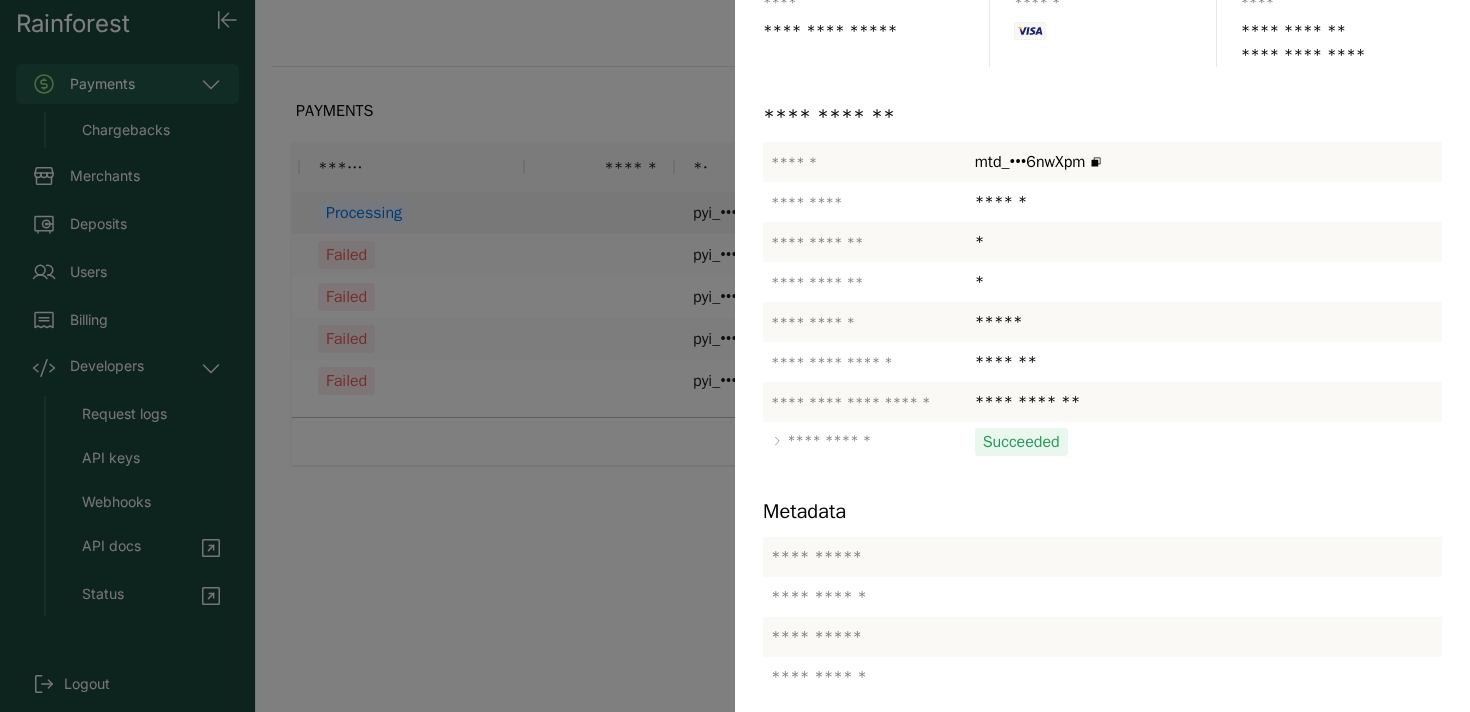 click at bounding box center (735, 356) 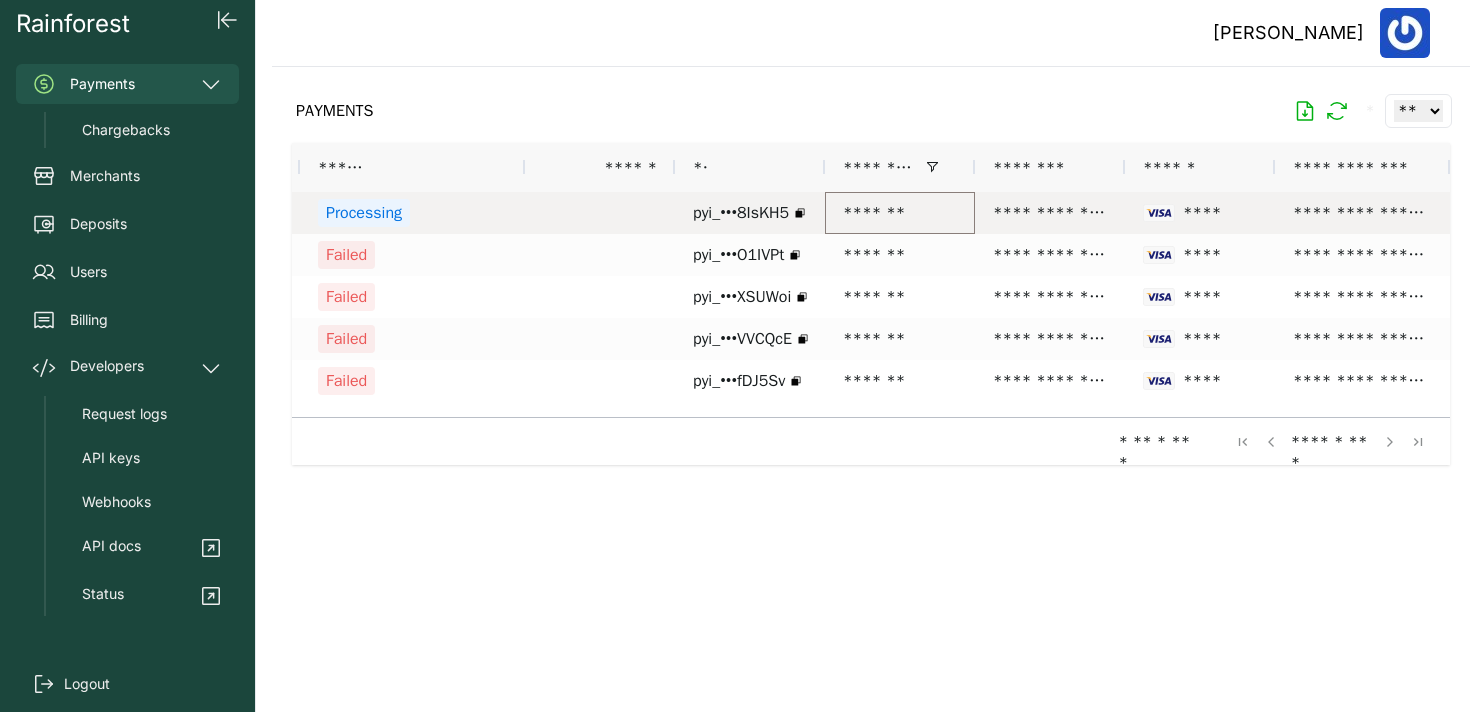 click on "*******" at bounding box center (900, 213) 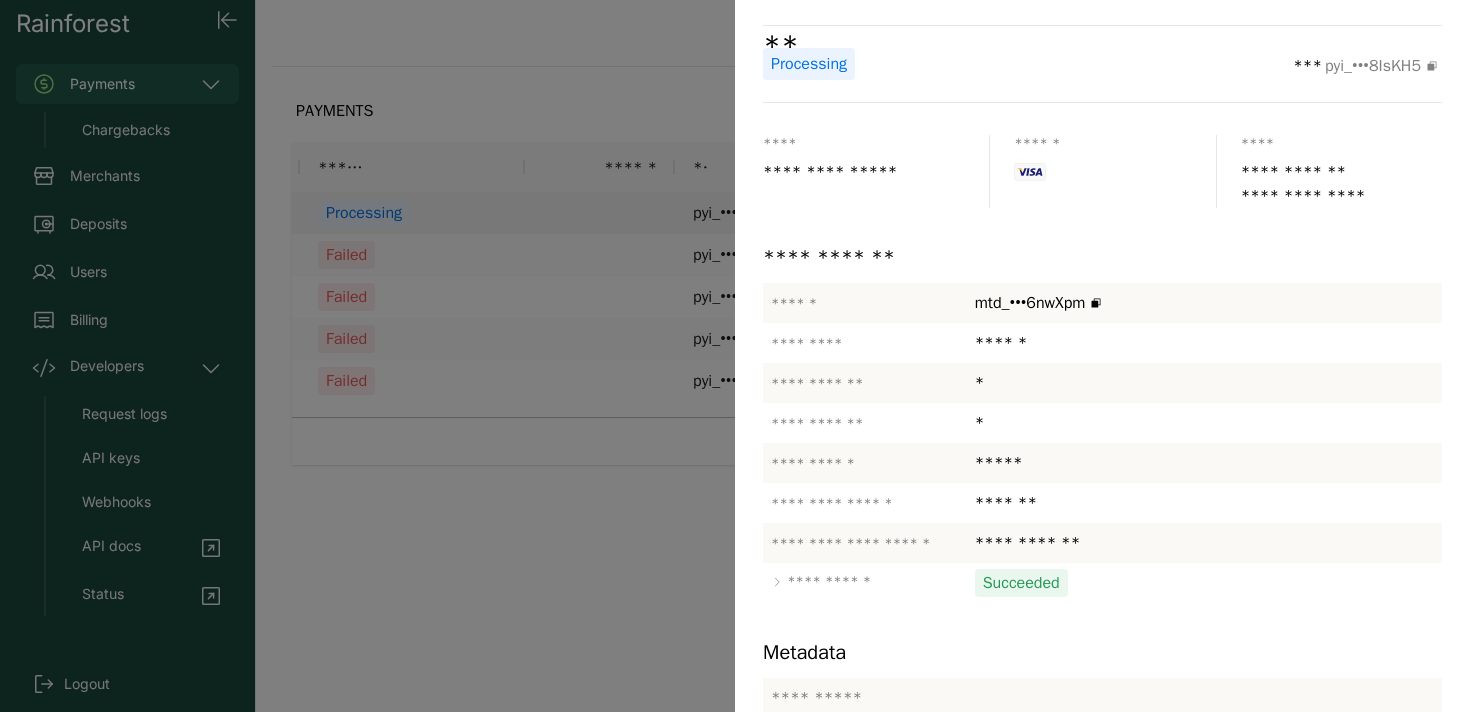 scroll, scrollTop: 0, scrollLeft: 0, axis: both 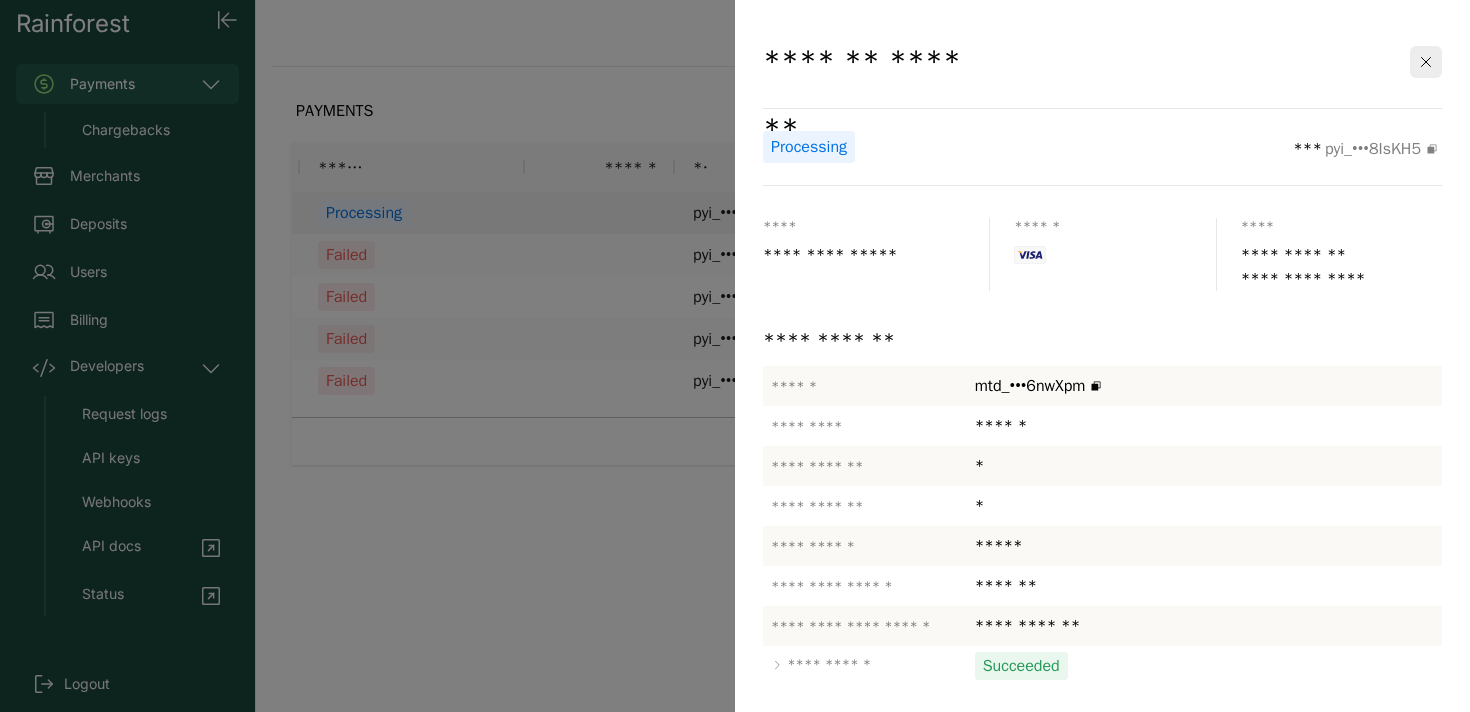click at bounding box center [735, 356] 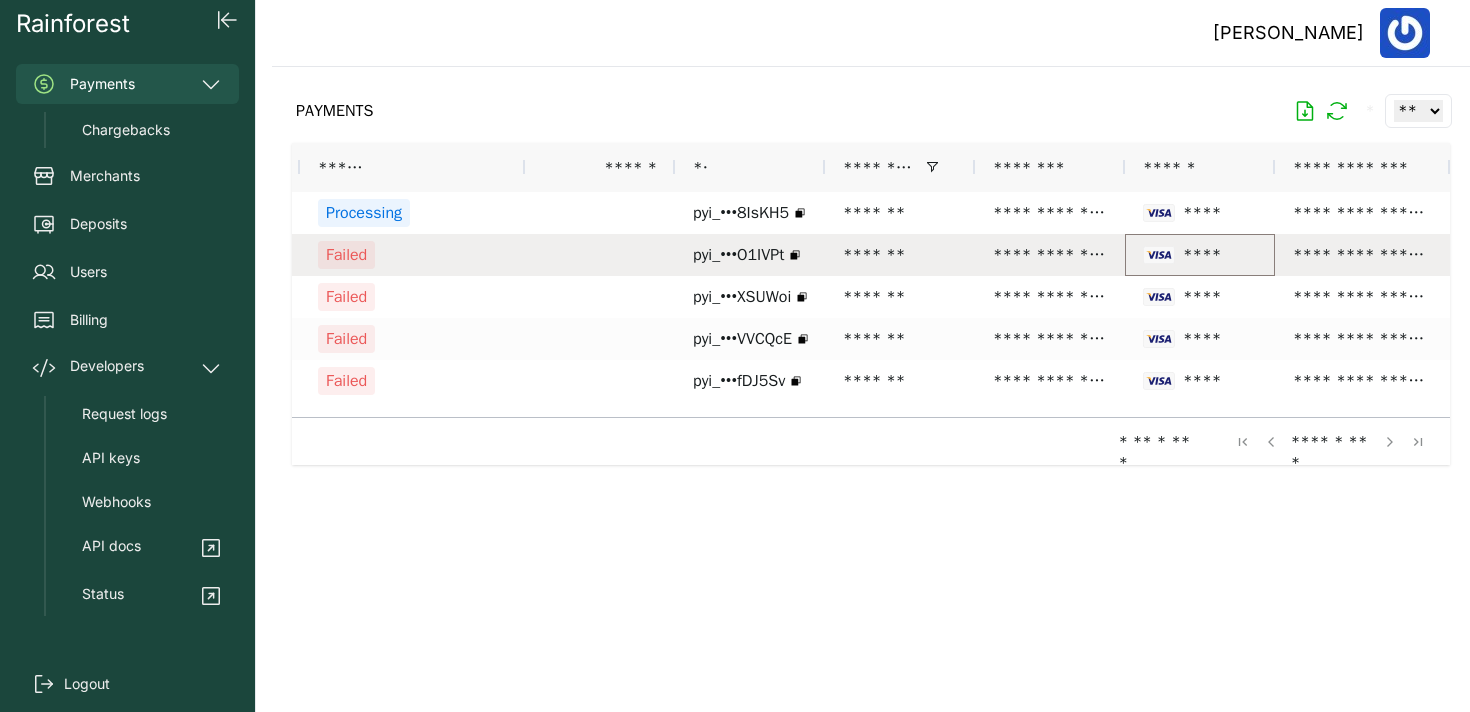 click on "****" at bounding box center [1198, 255] 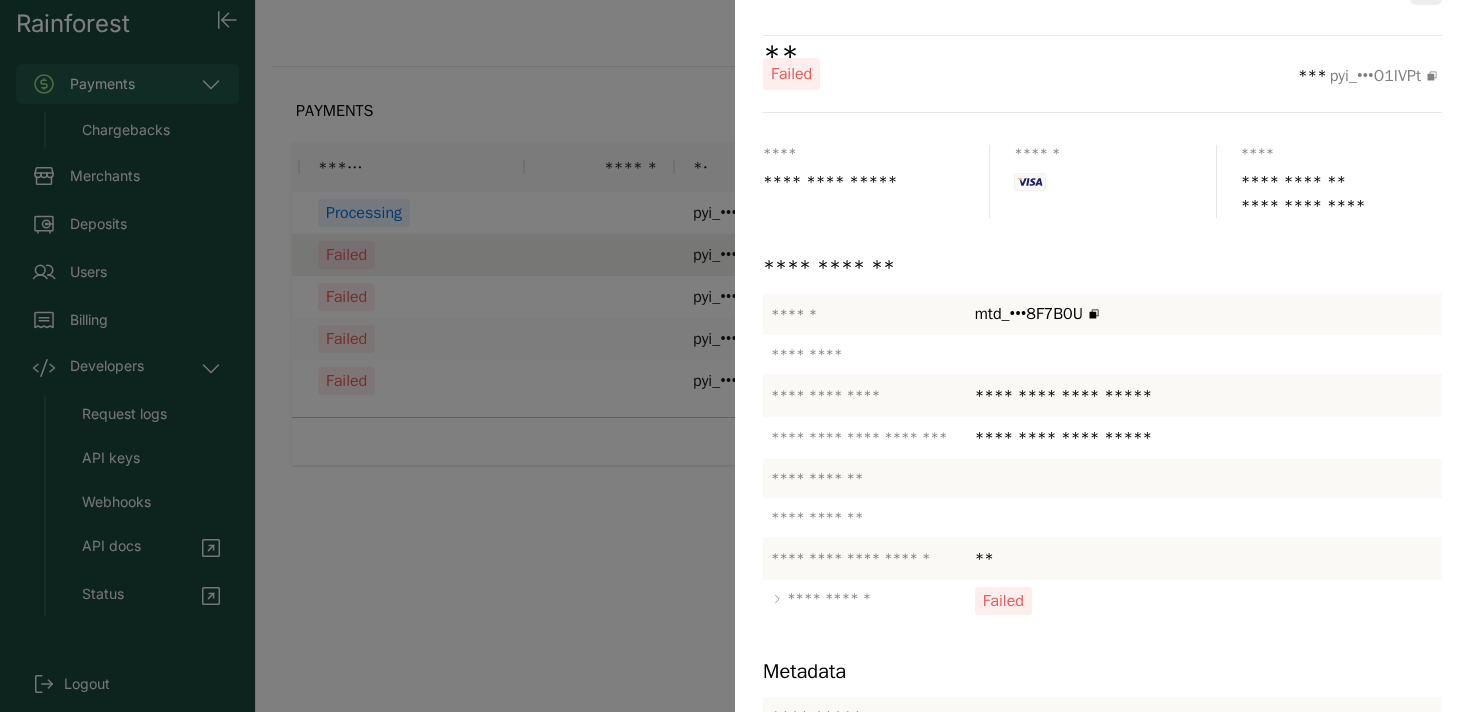 scroll, scrollTop: 98, scrollLeft: 0, axis: vertical 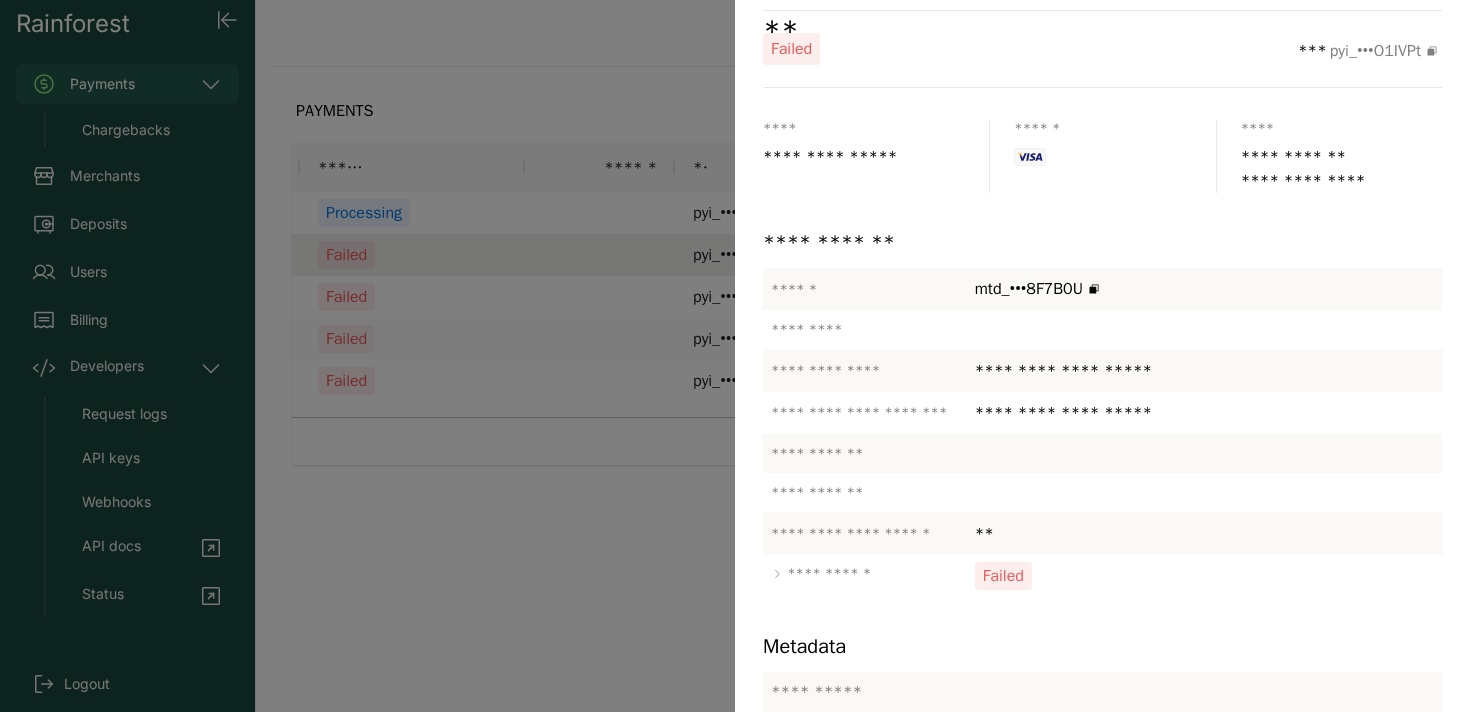 click at bounding box center (735, 356) 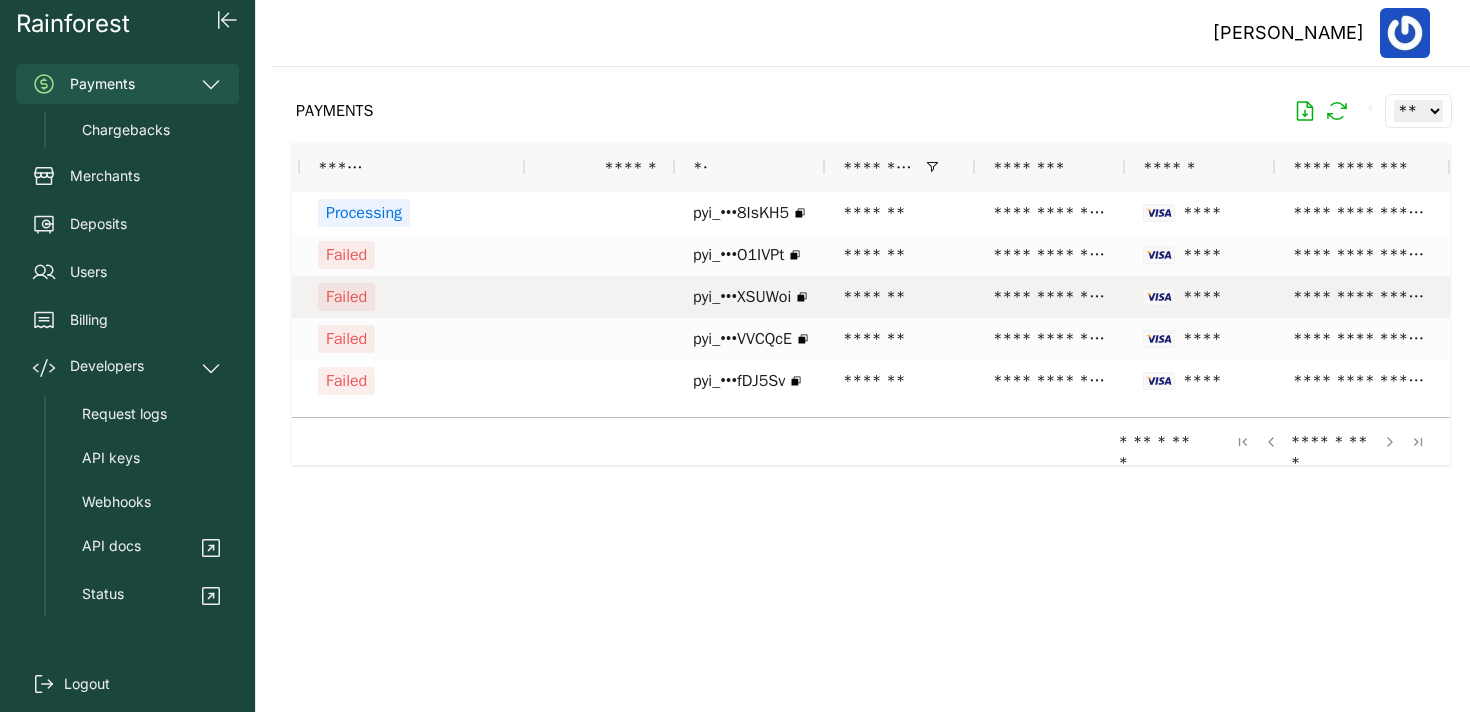 click on "****" at bounding box center (1200, 297) 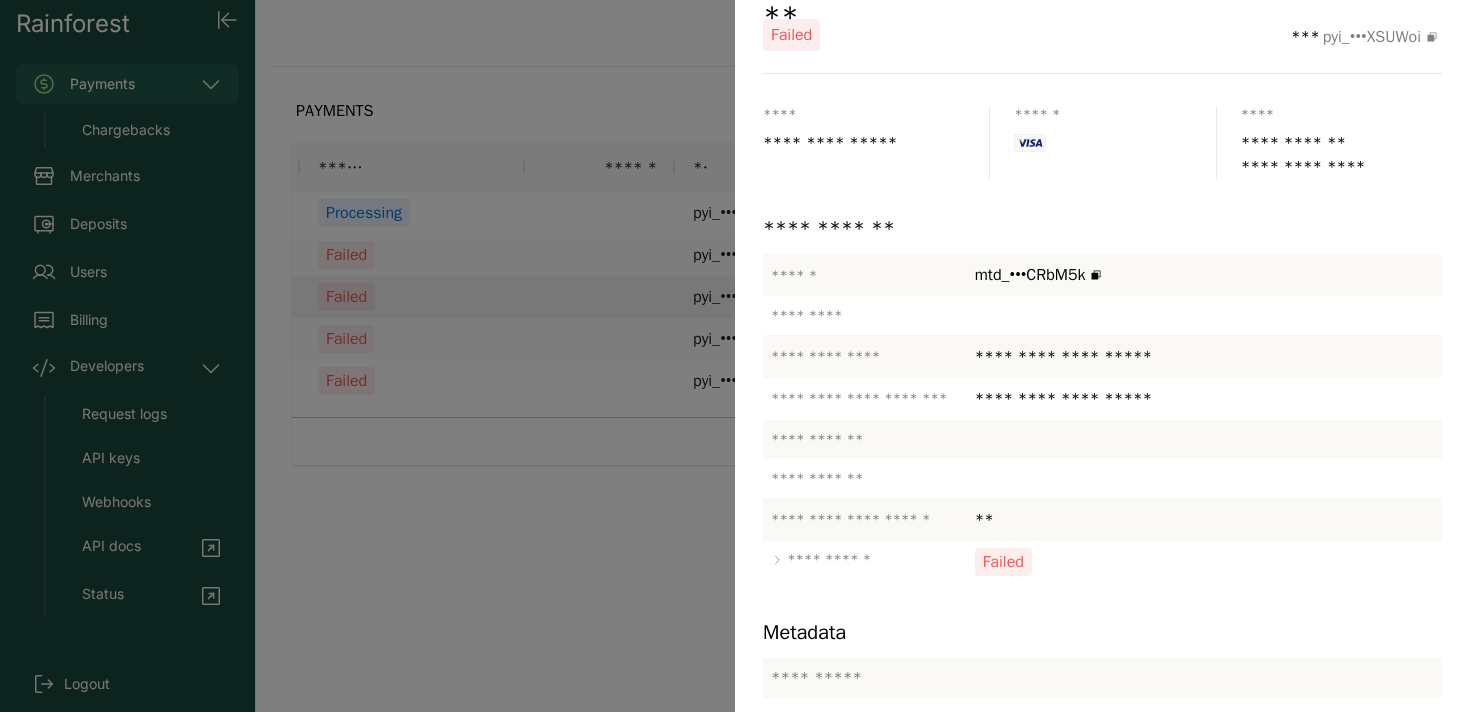scroll, scrollTop: 279, scrollLeft: 0, axis: vertical 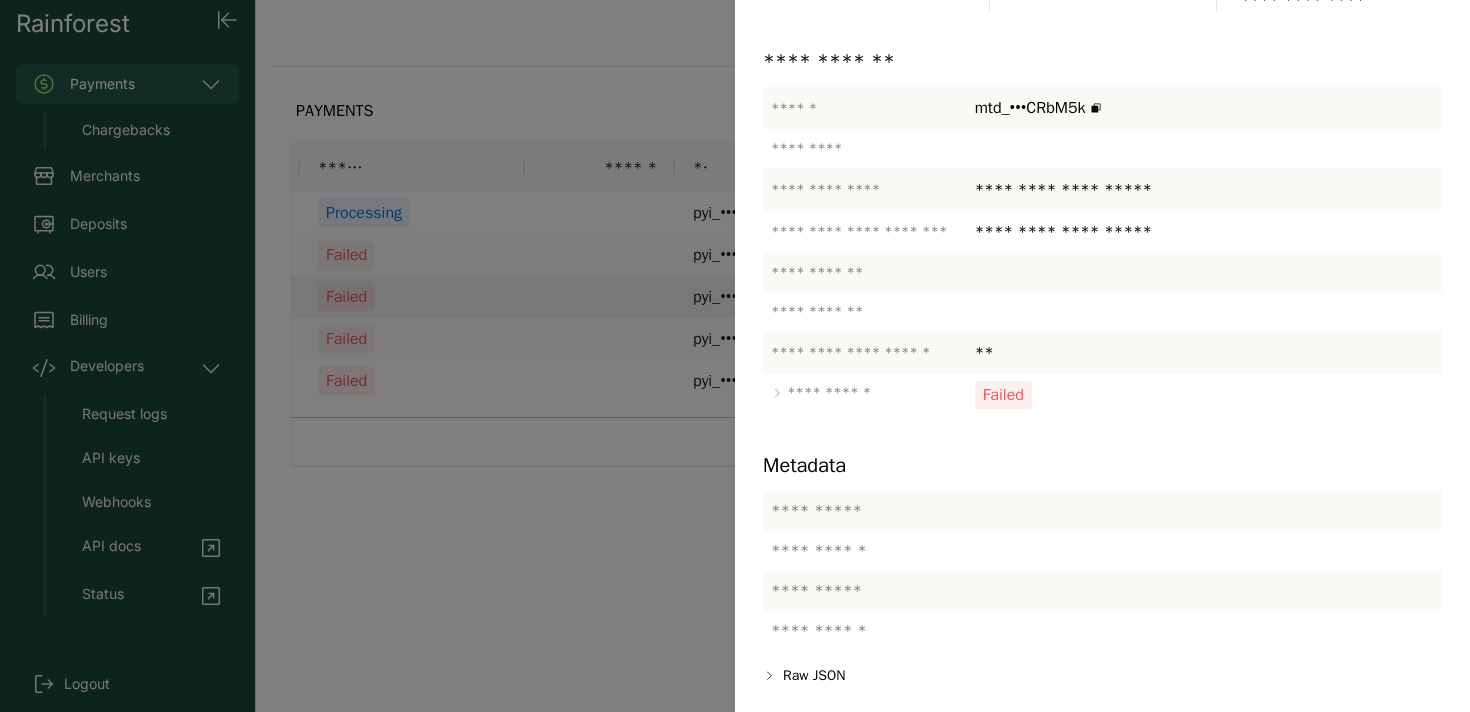 click at bounding box center [735, 356] 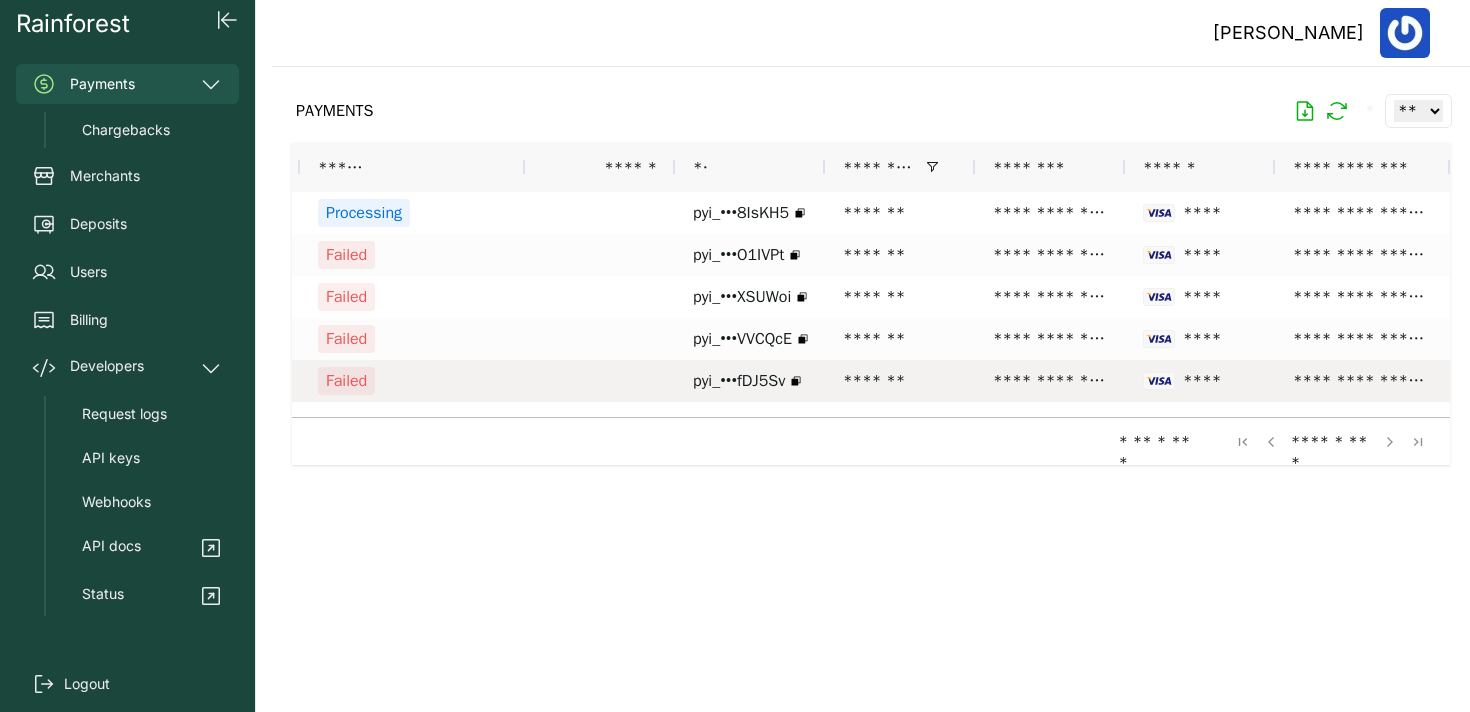 click on "****" at bounding box center [1198, 381] 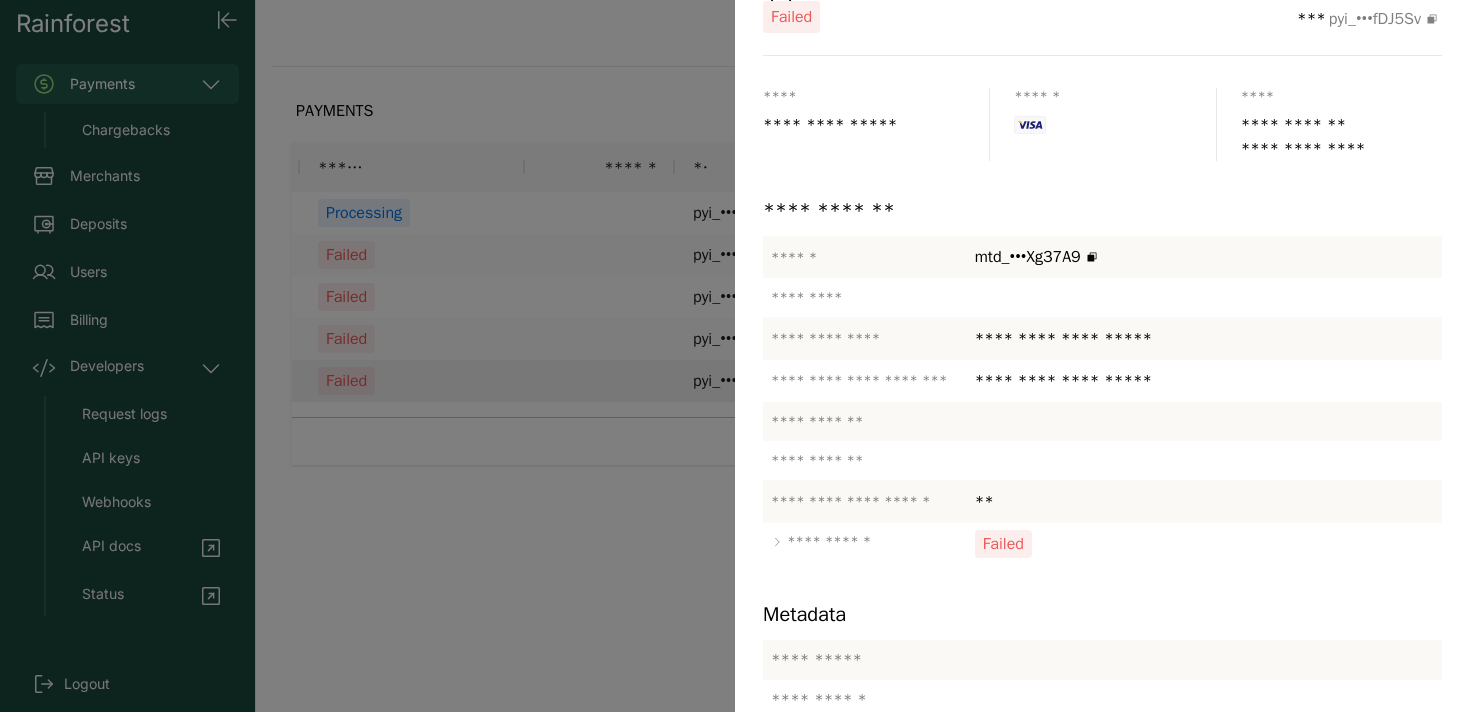 scroll, scrollTop: 165, scrollLeft: 0, axis: vertical 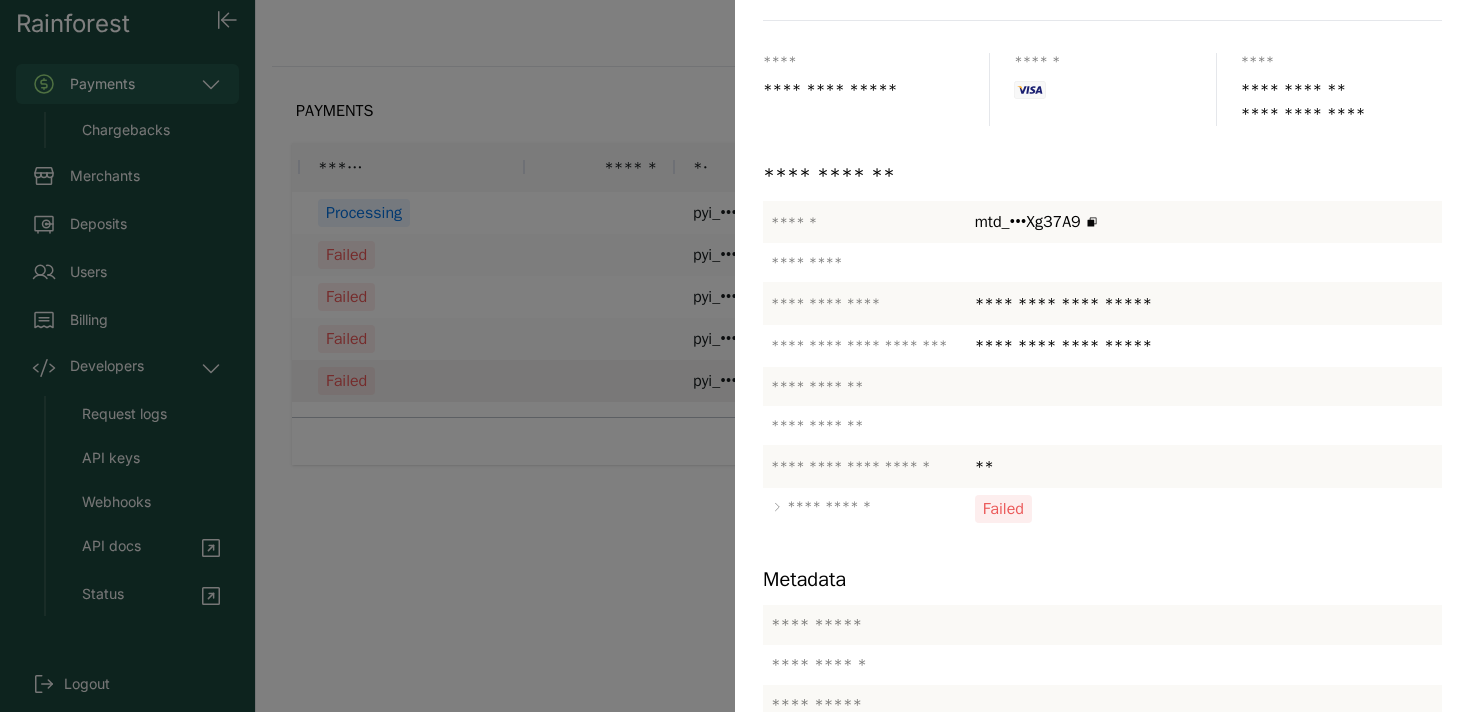 click at bounding box center (735, 356) 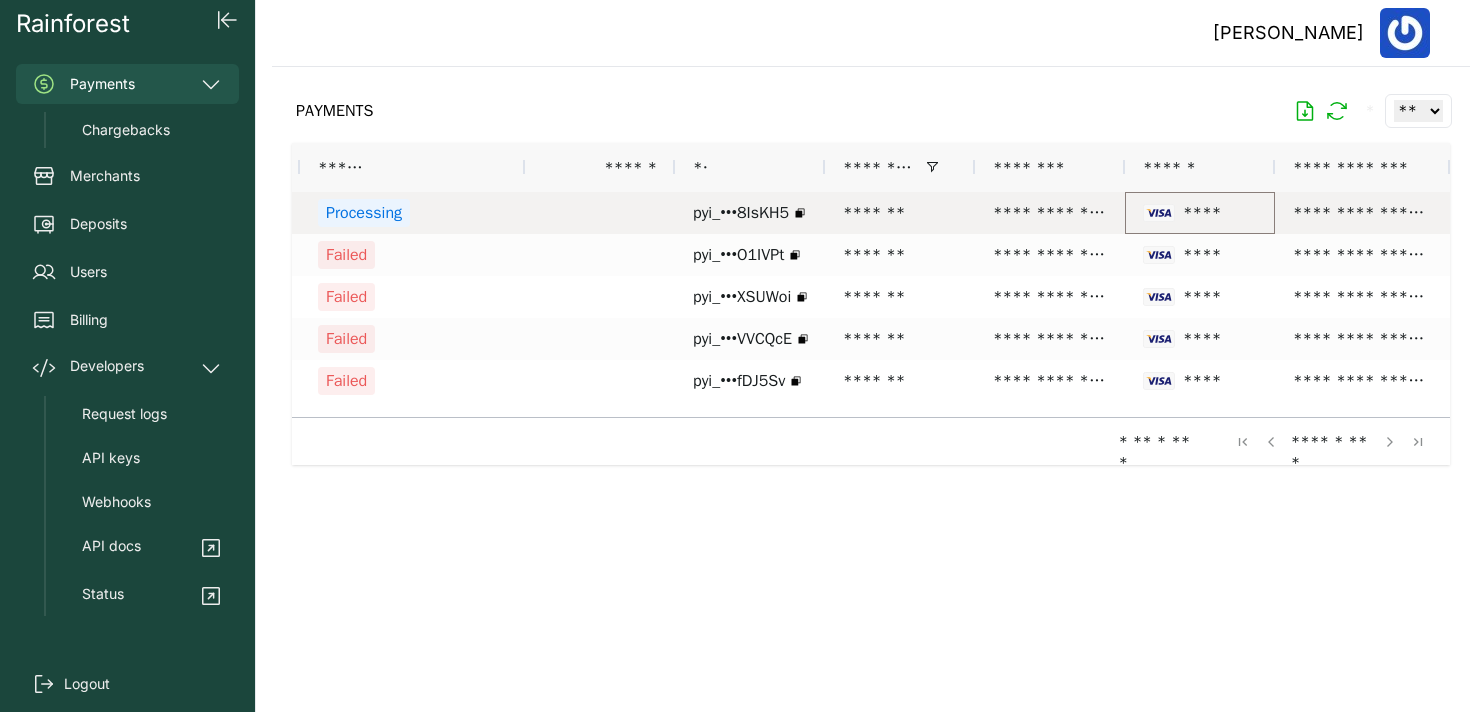 click on "****" at bounding box center (1198, 213) 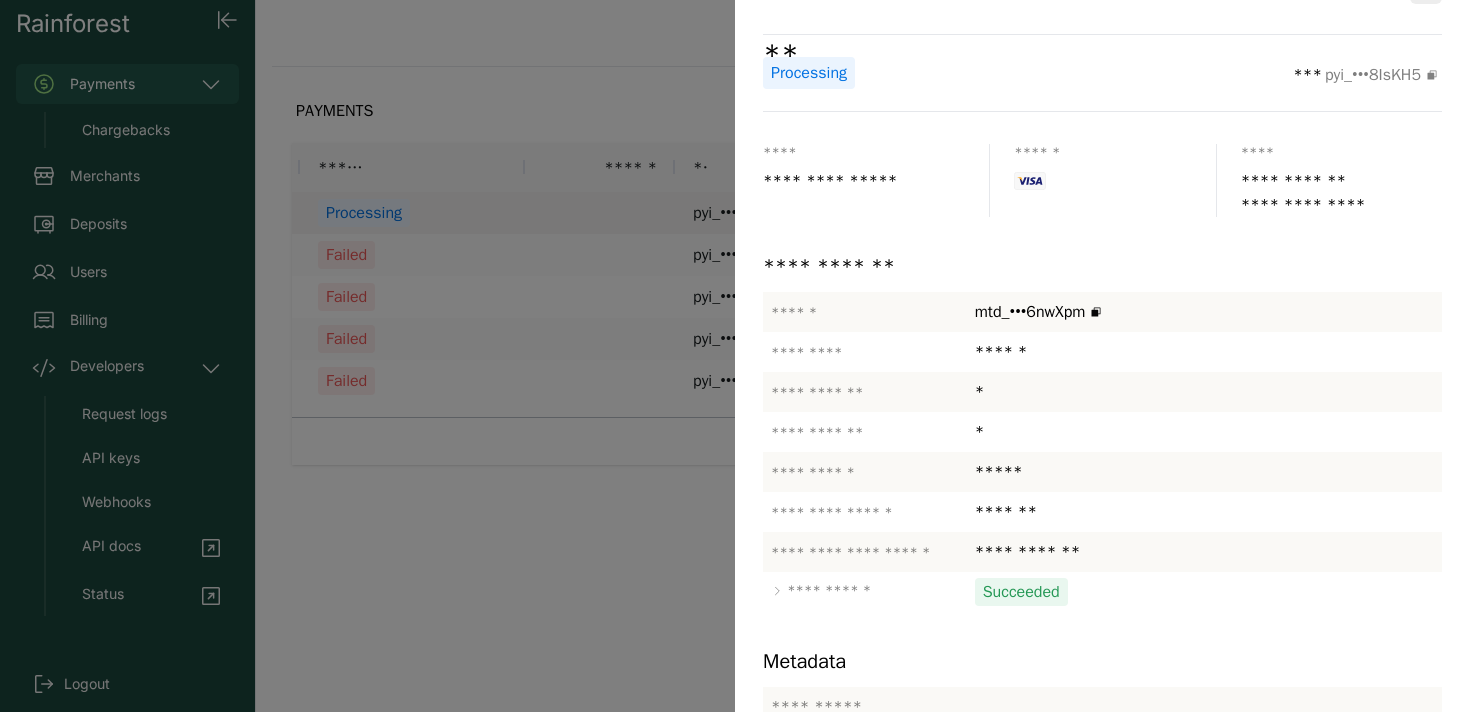 scroll, scrollTop: 102, scrollLeft: 0, axis: vertical 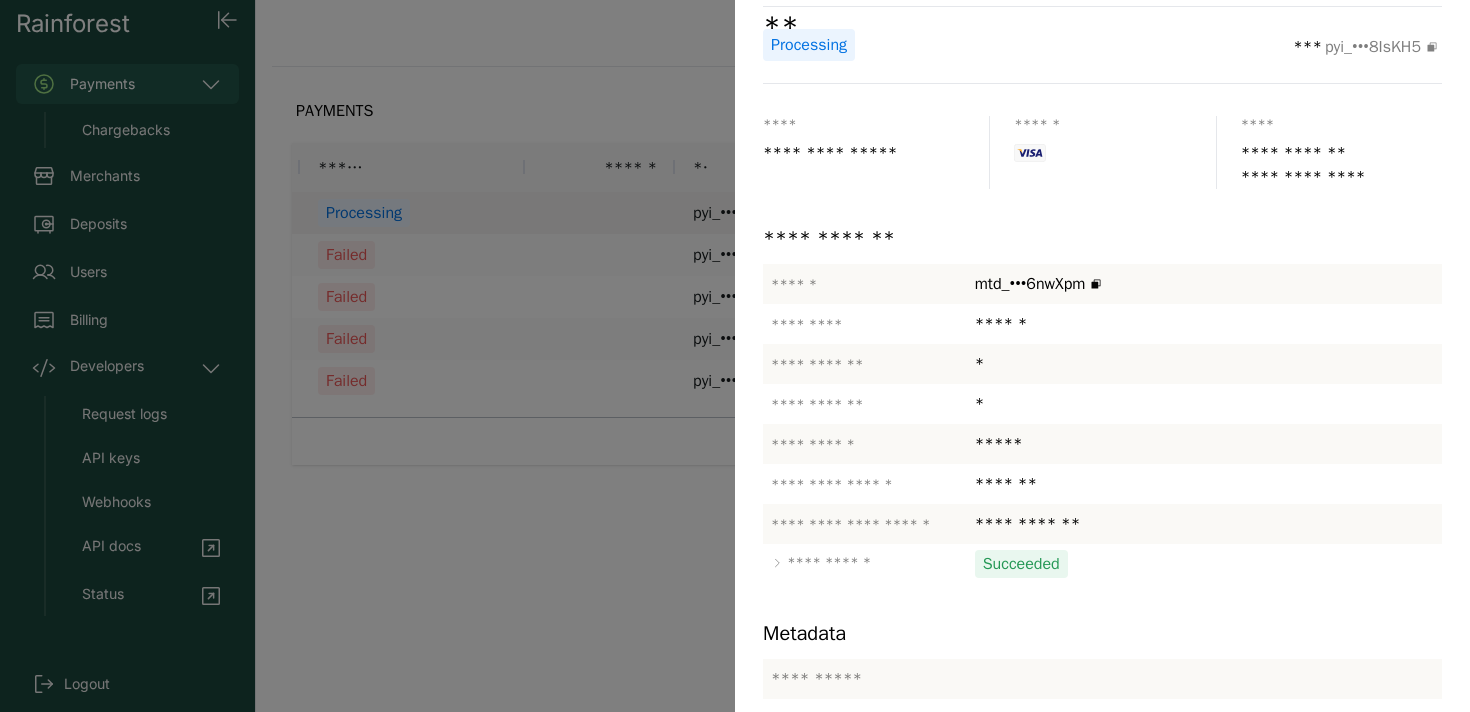 click at bounding box center (735, 356) 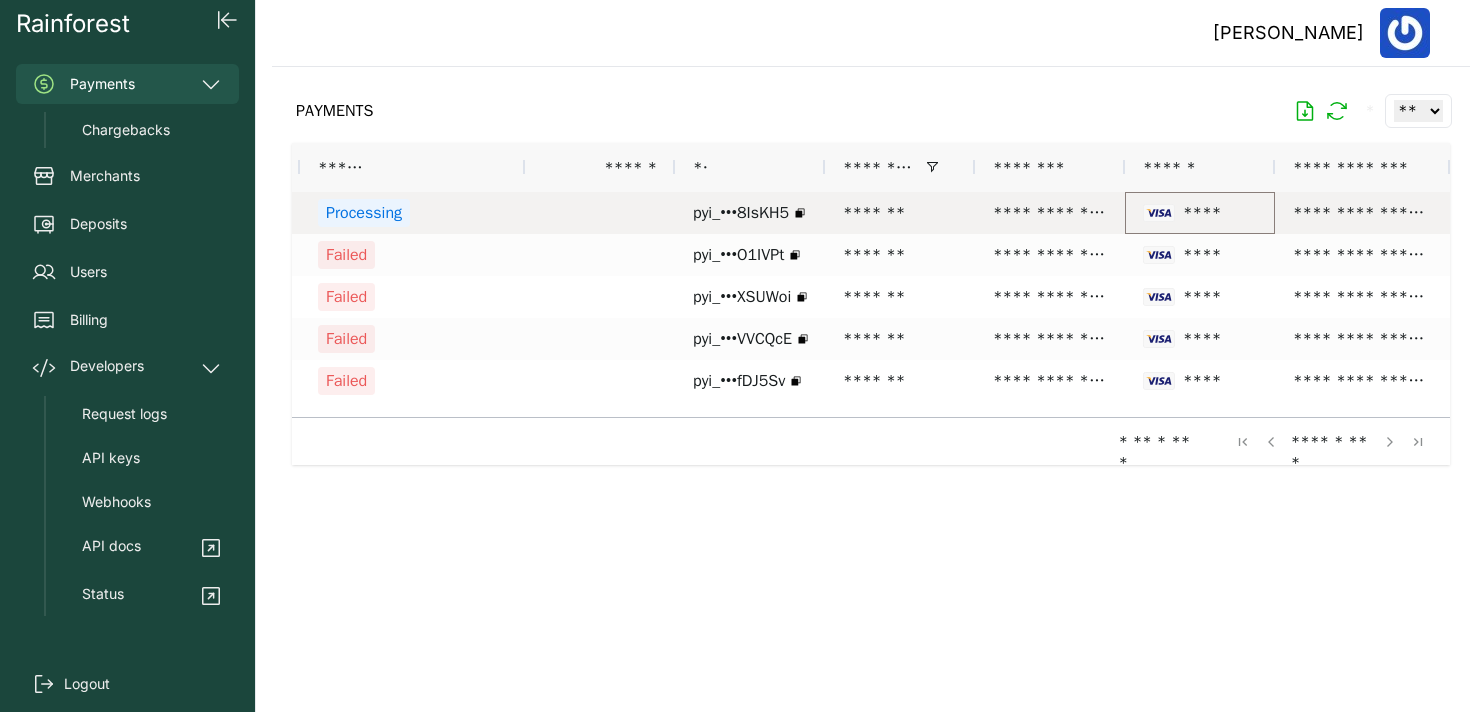 click on "****" at bounding box center (1198, 213) 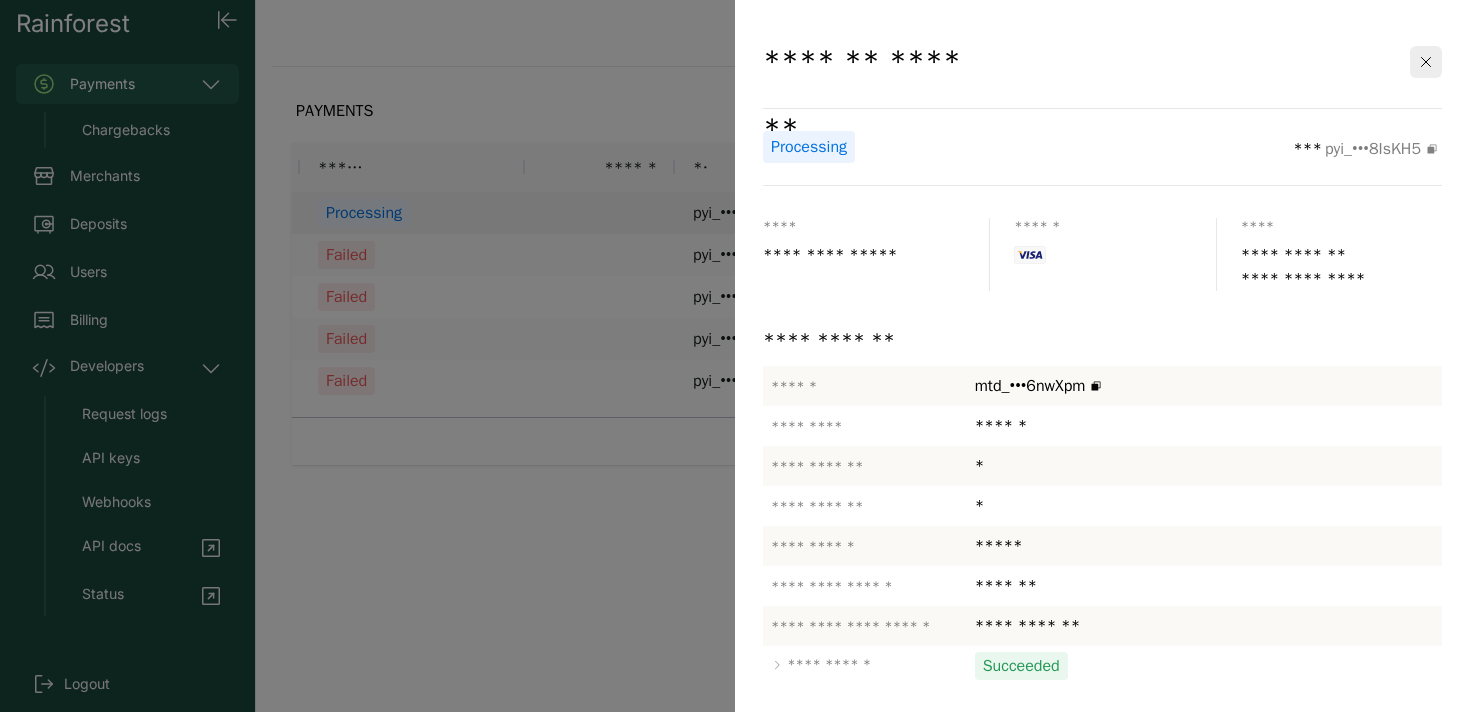 click at bounding box center [735, 356] 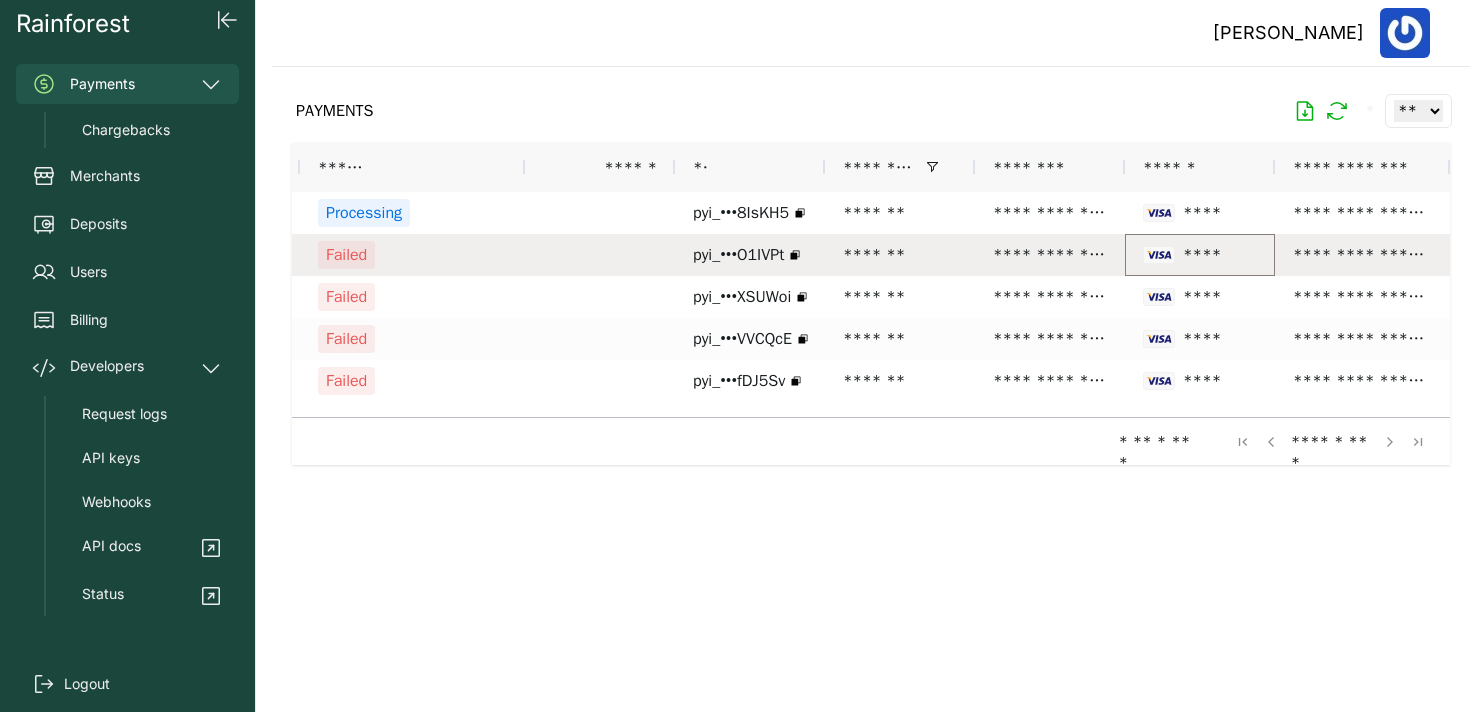 click on "****" at bounding box center (1200, 255) 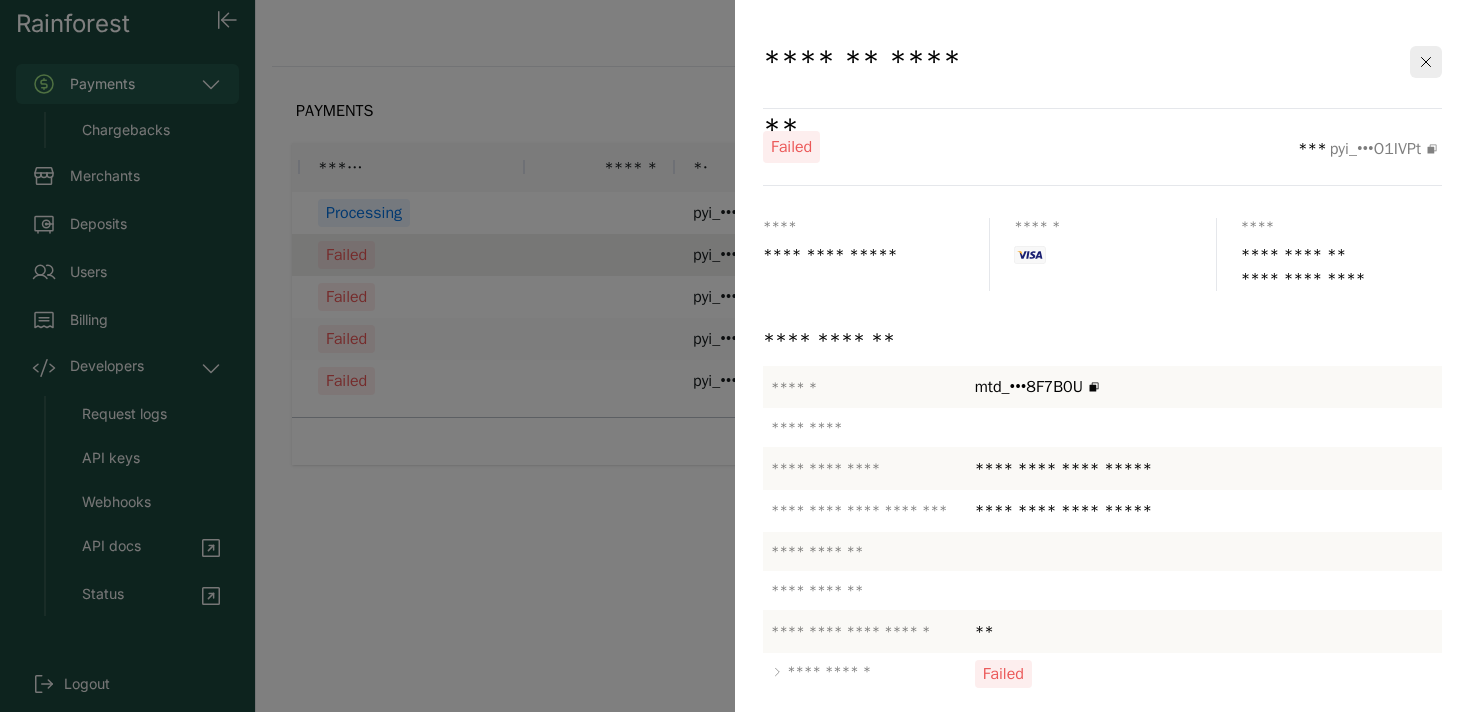 click at bounding box center (735, 356) 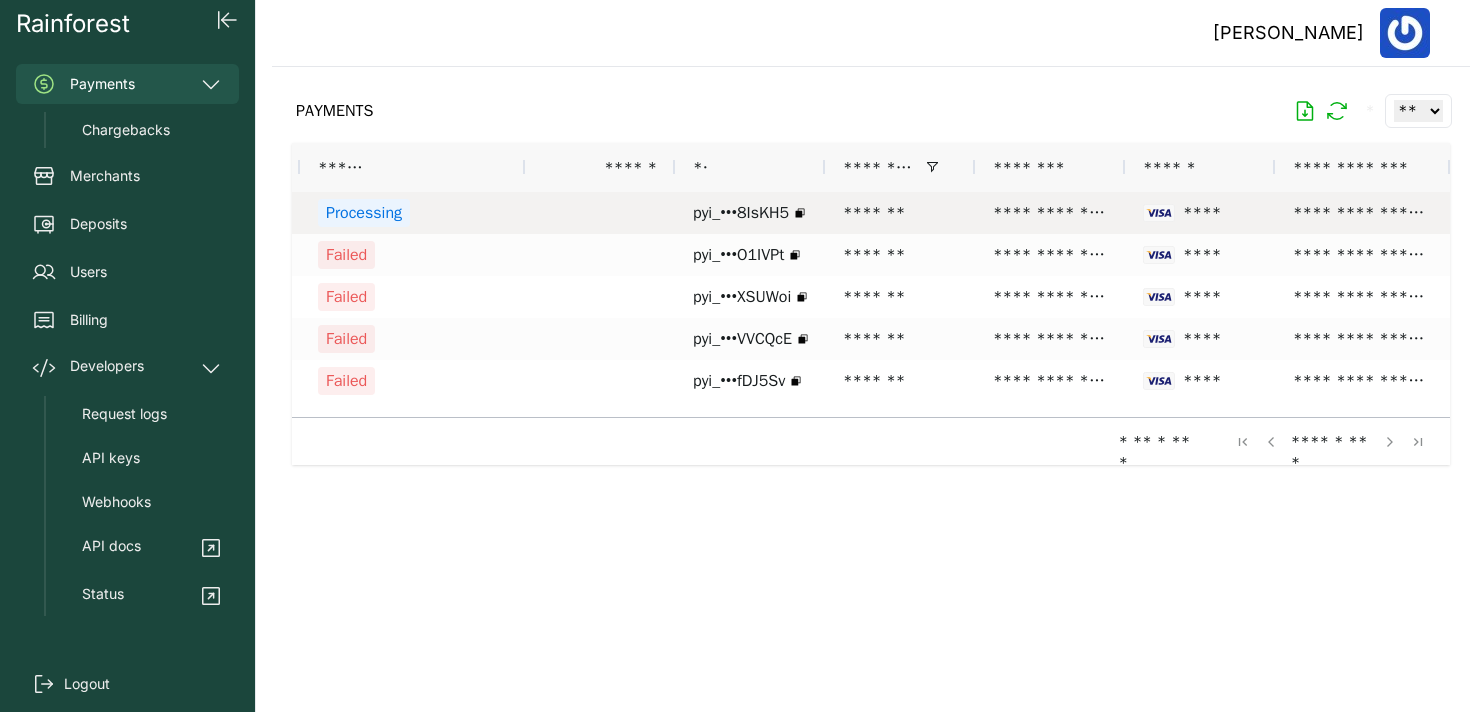 click on "****" at bounding box center [1198, 213] 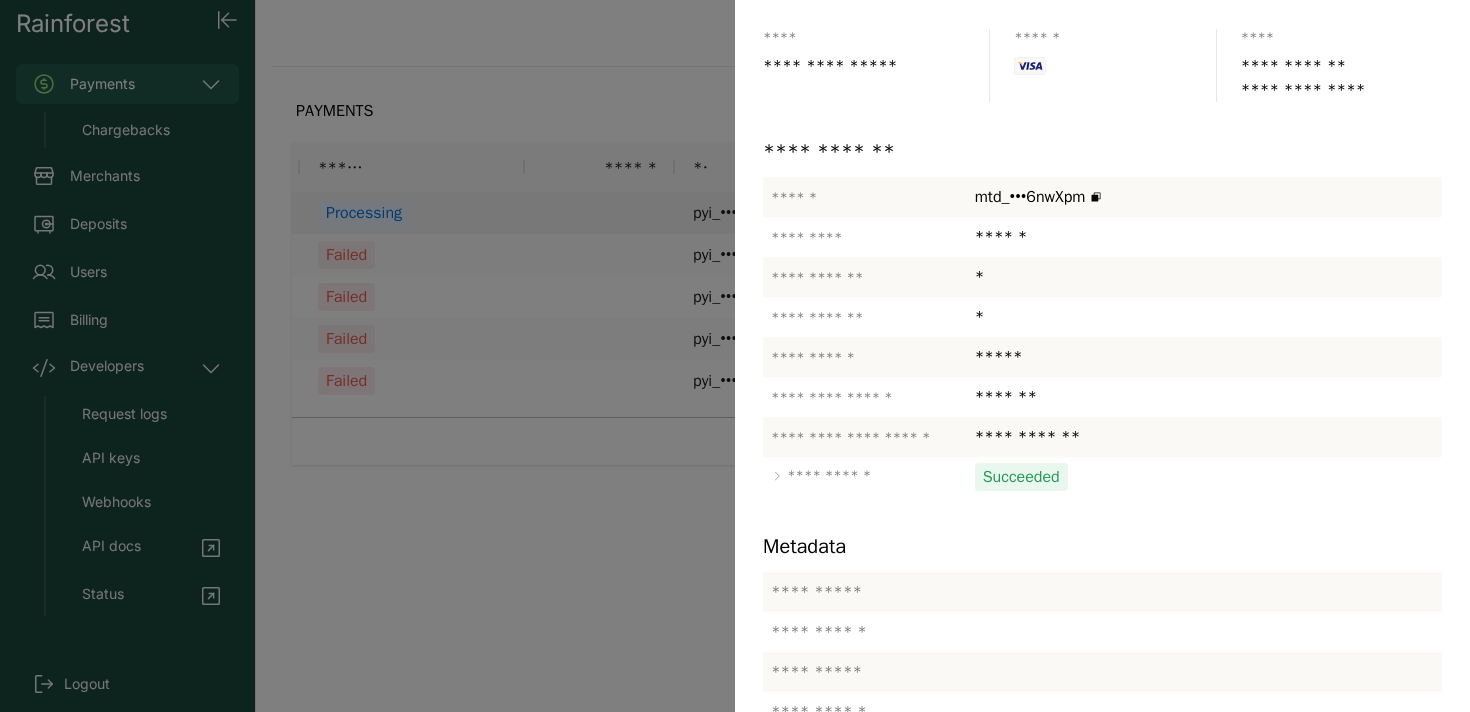 scroll, scrollTop: 185, scrollLeft: 0, axis: vertical 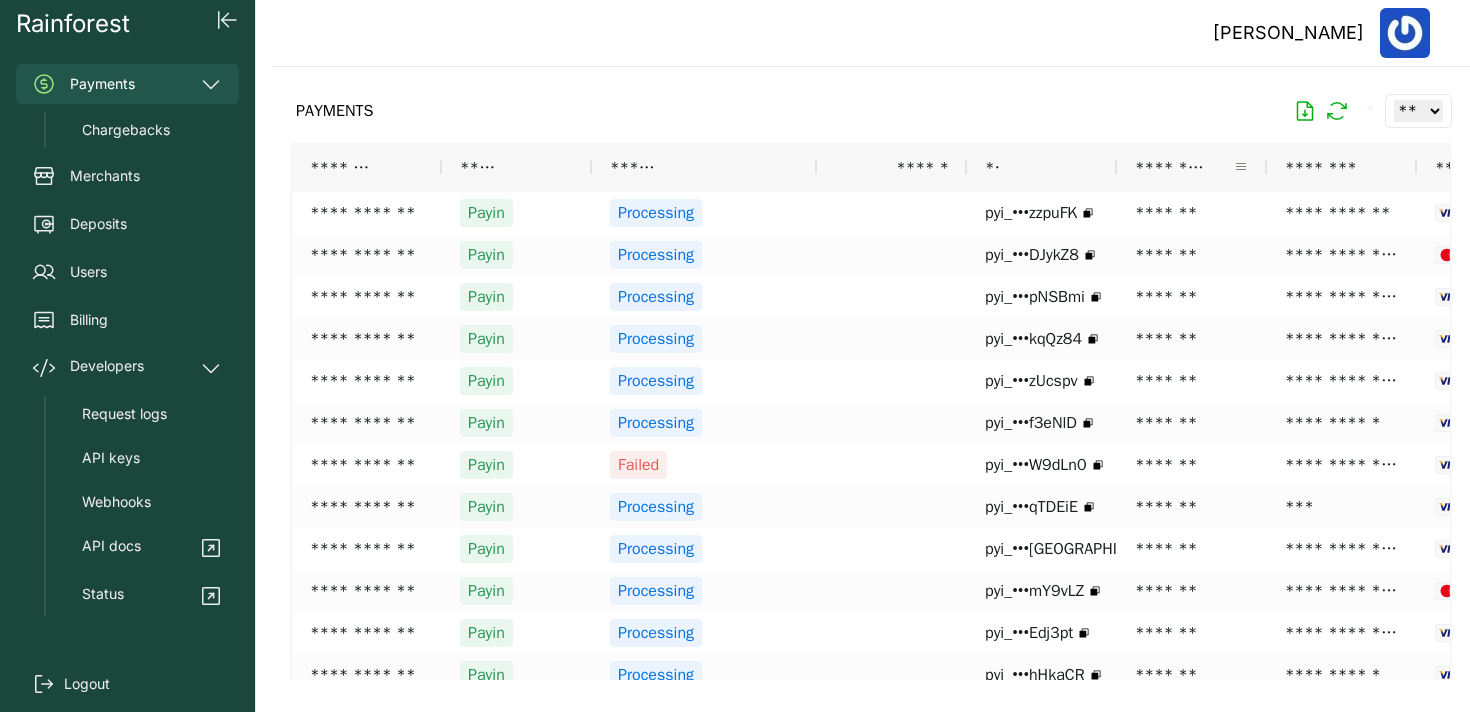 click at bounding box center [1241, 167] 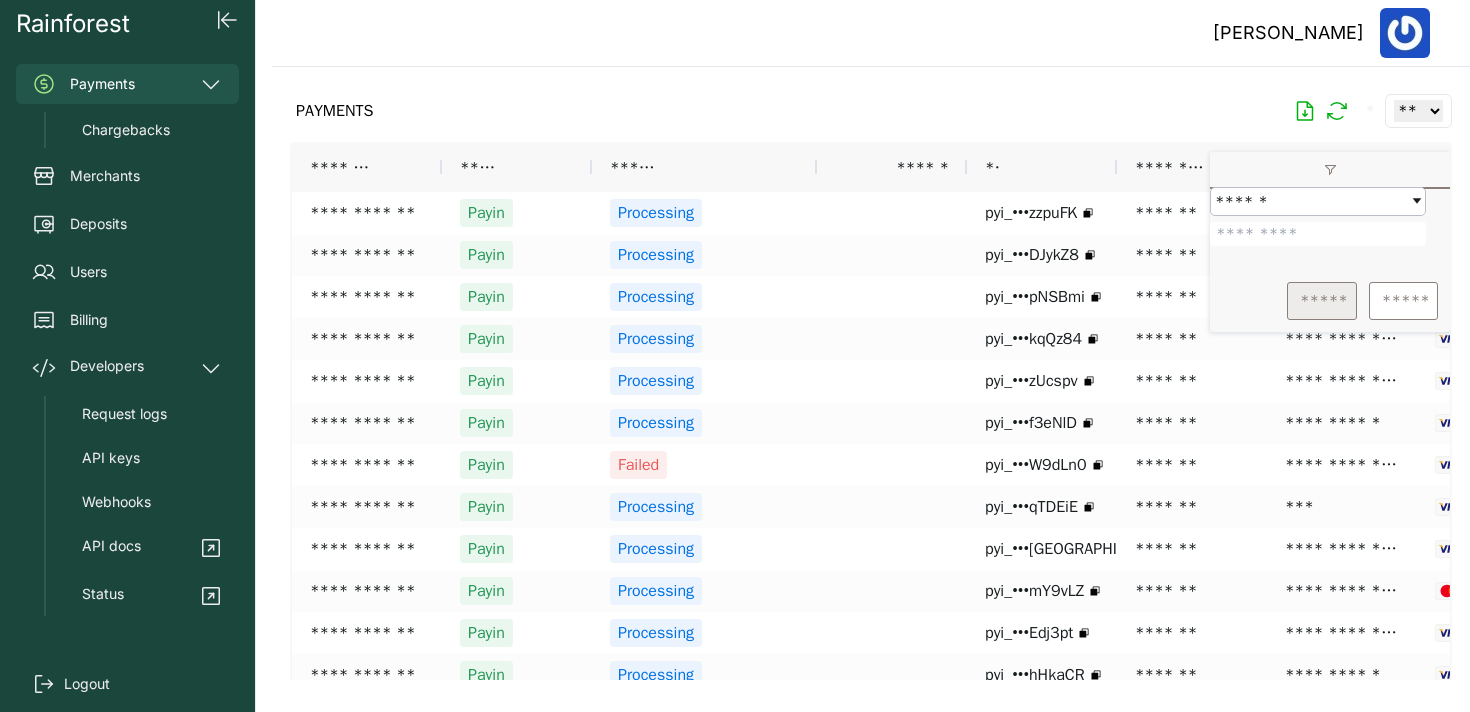 type on "*******" 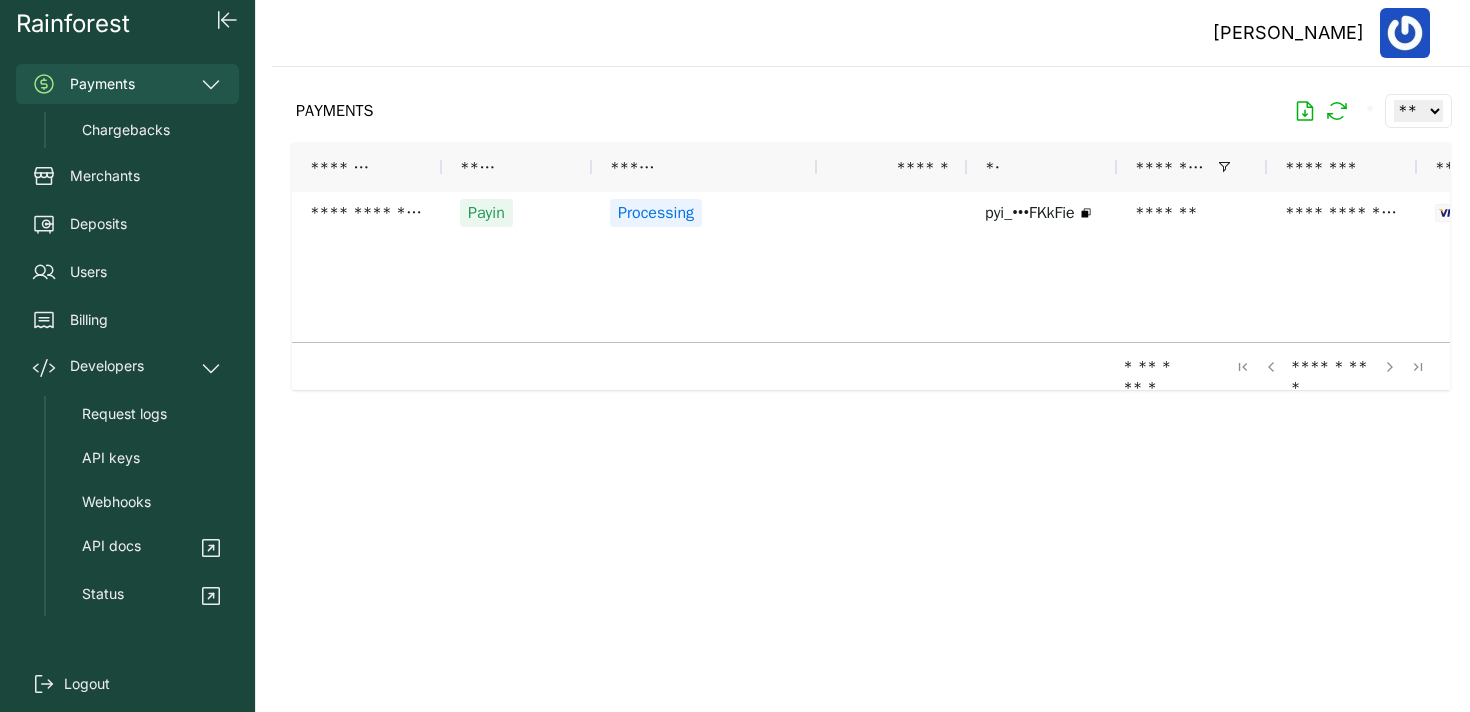 click on "**********" at bounding box center [1017, 267] 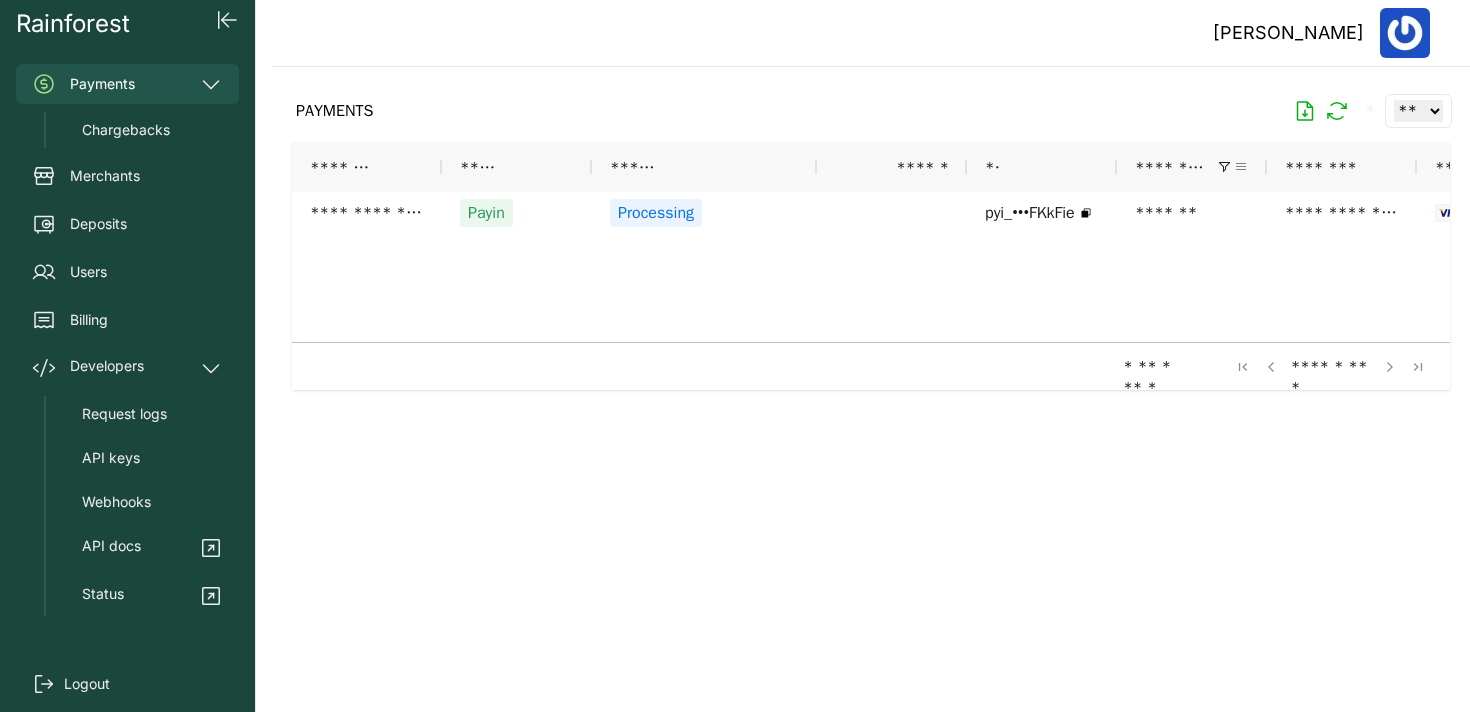 click at bounding box center [1241, 167] 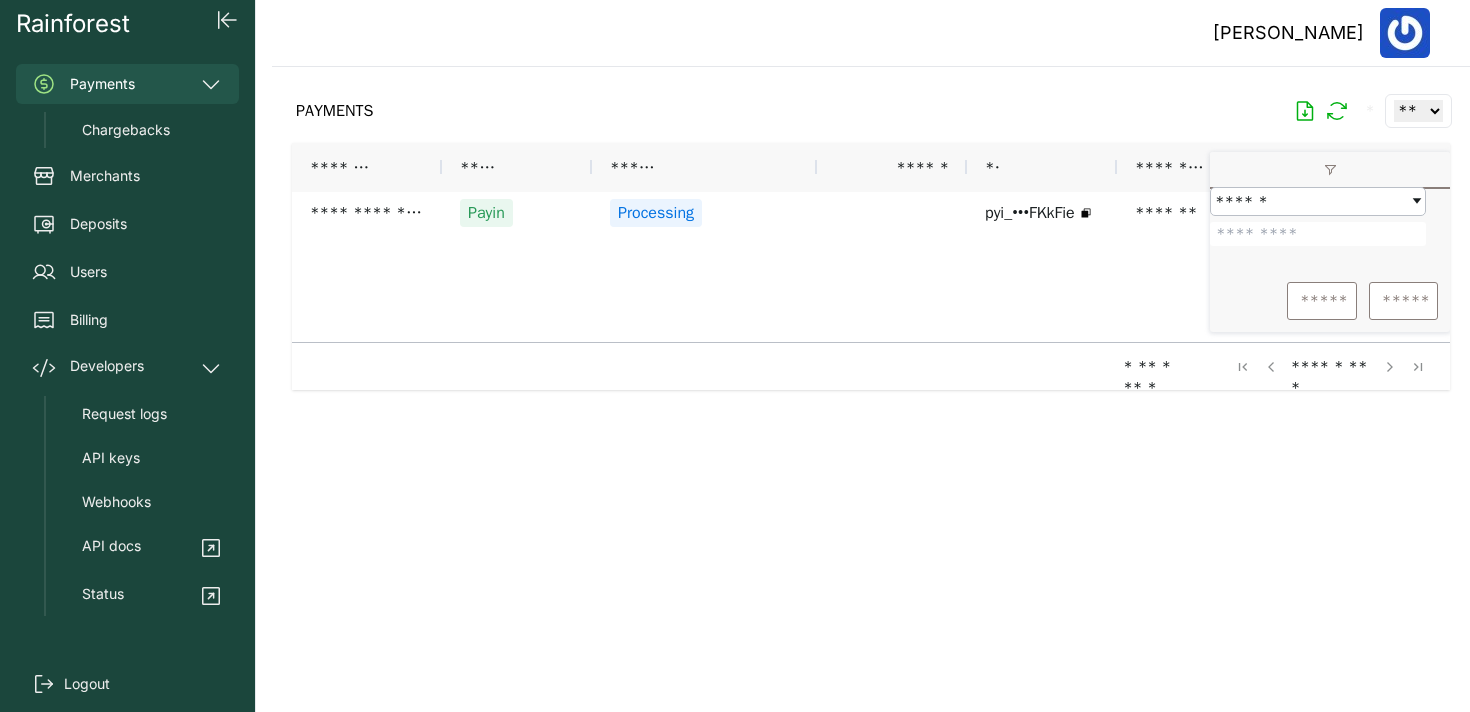 click on "*******" at bounding box center [1318, 234] 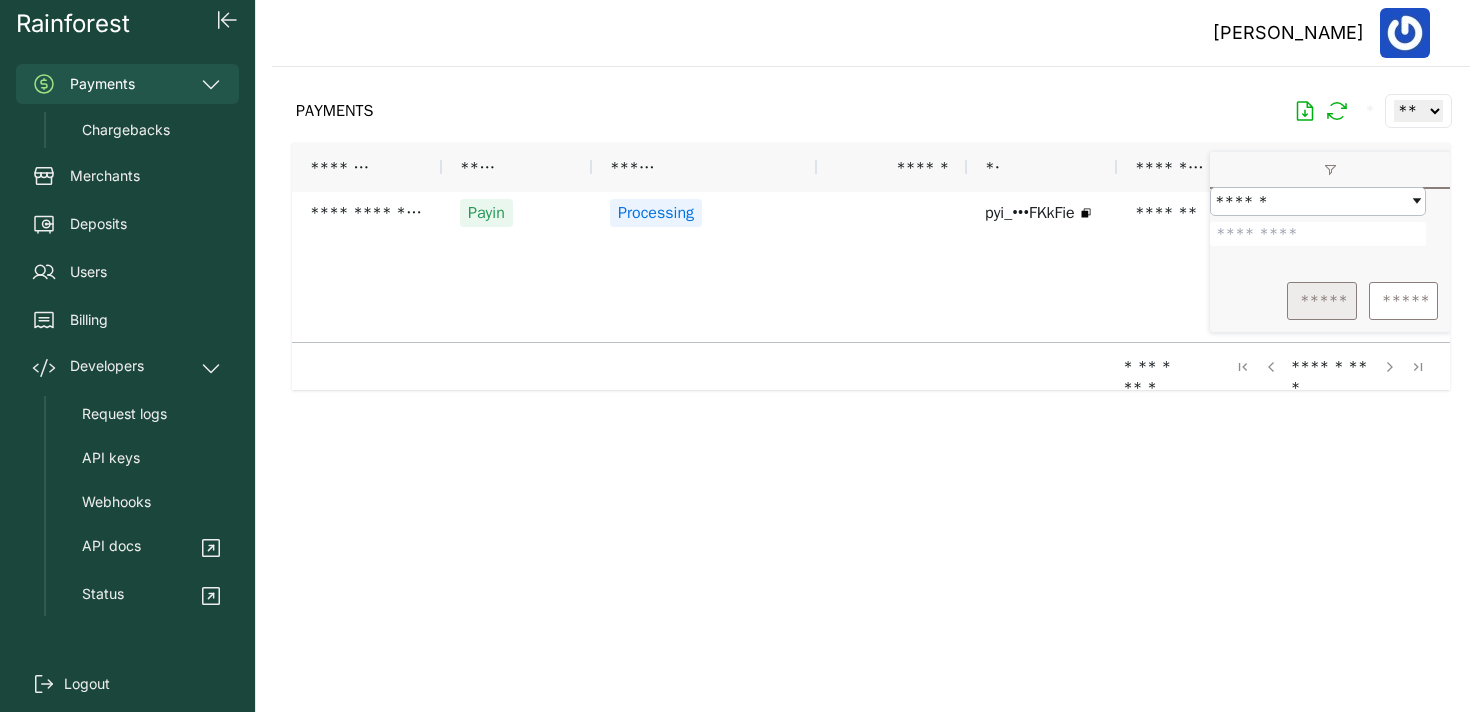 type on "*******" 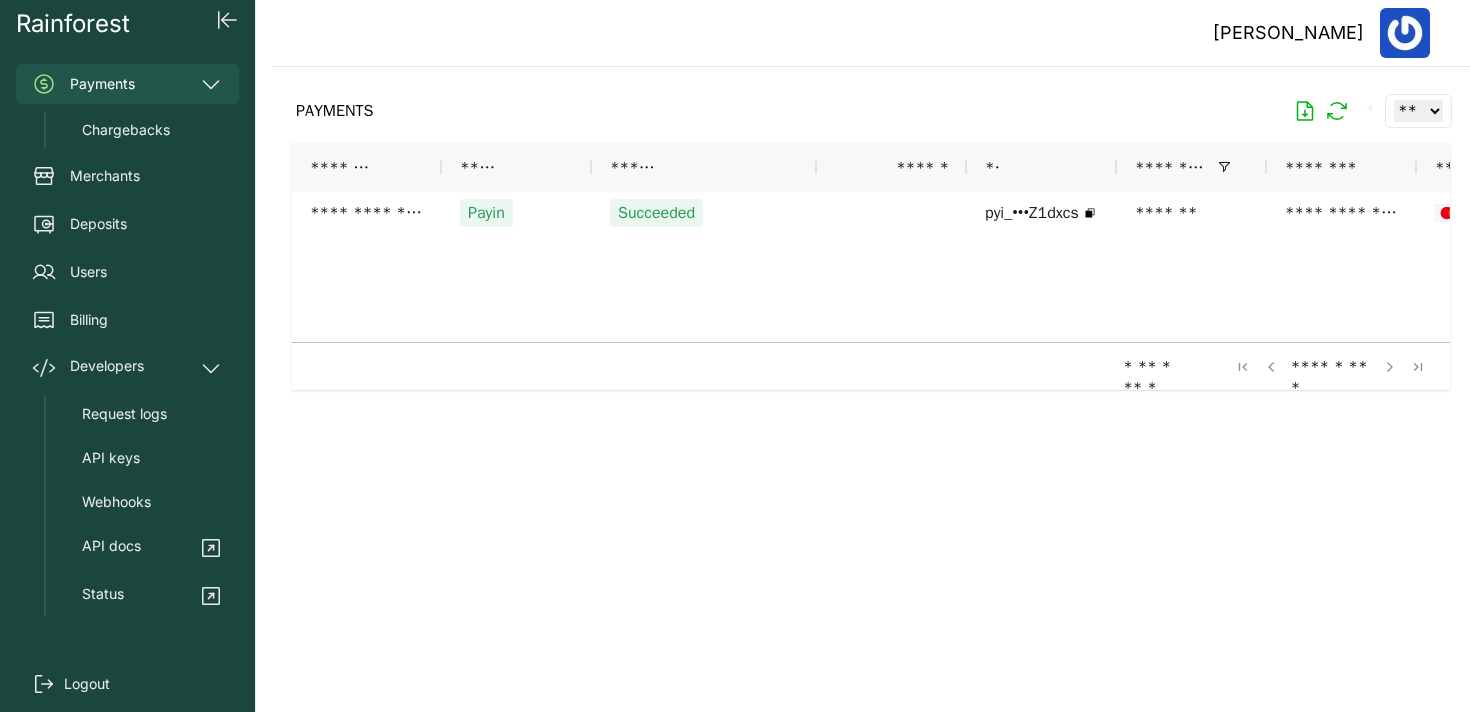 click at bounding box center [871, 373] 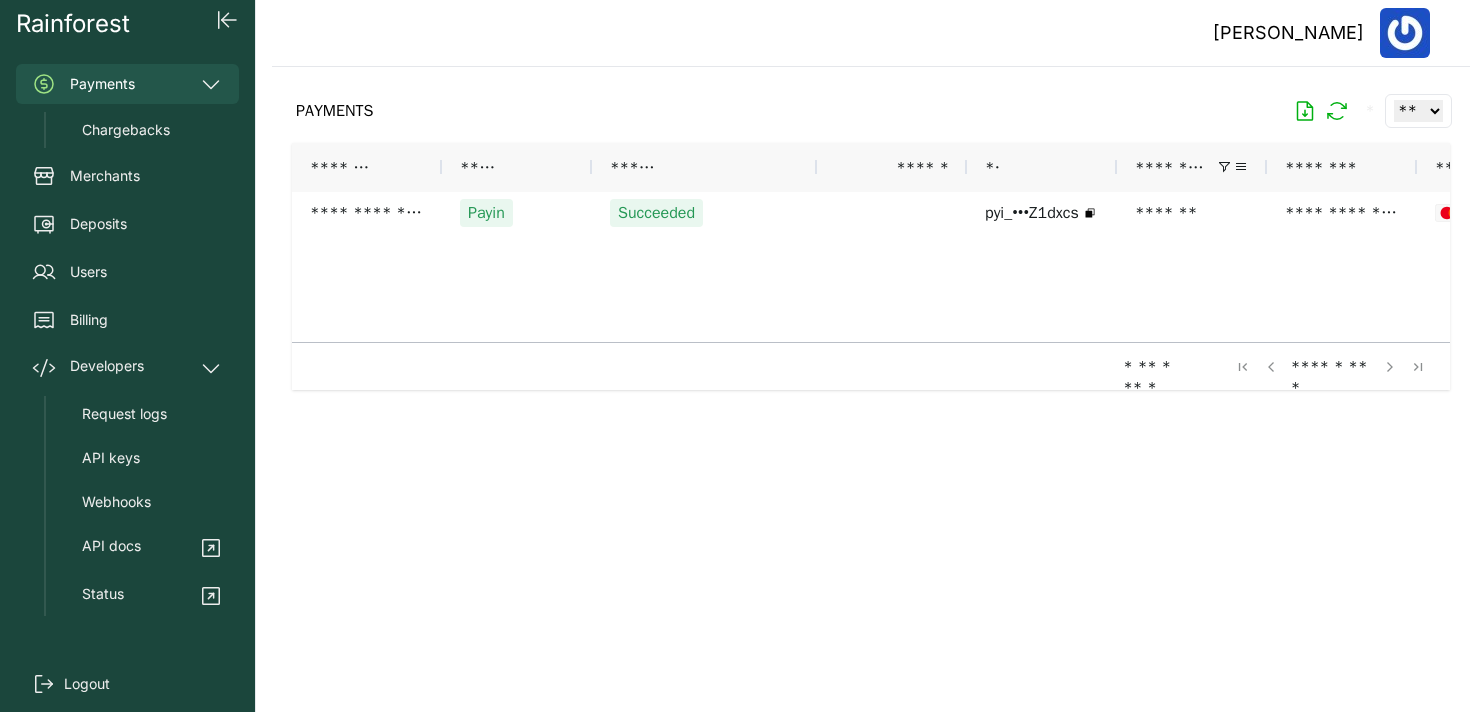 click on "**********" at bounding box center [1192, 167] 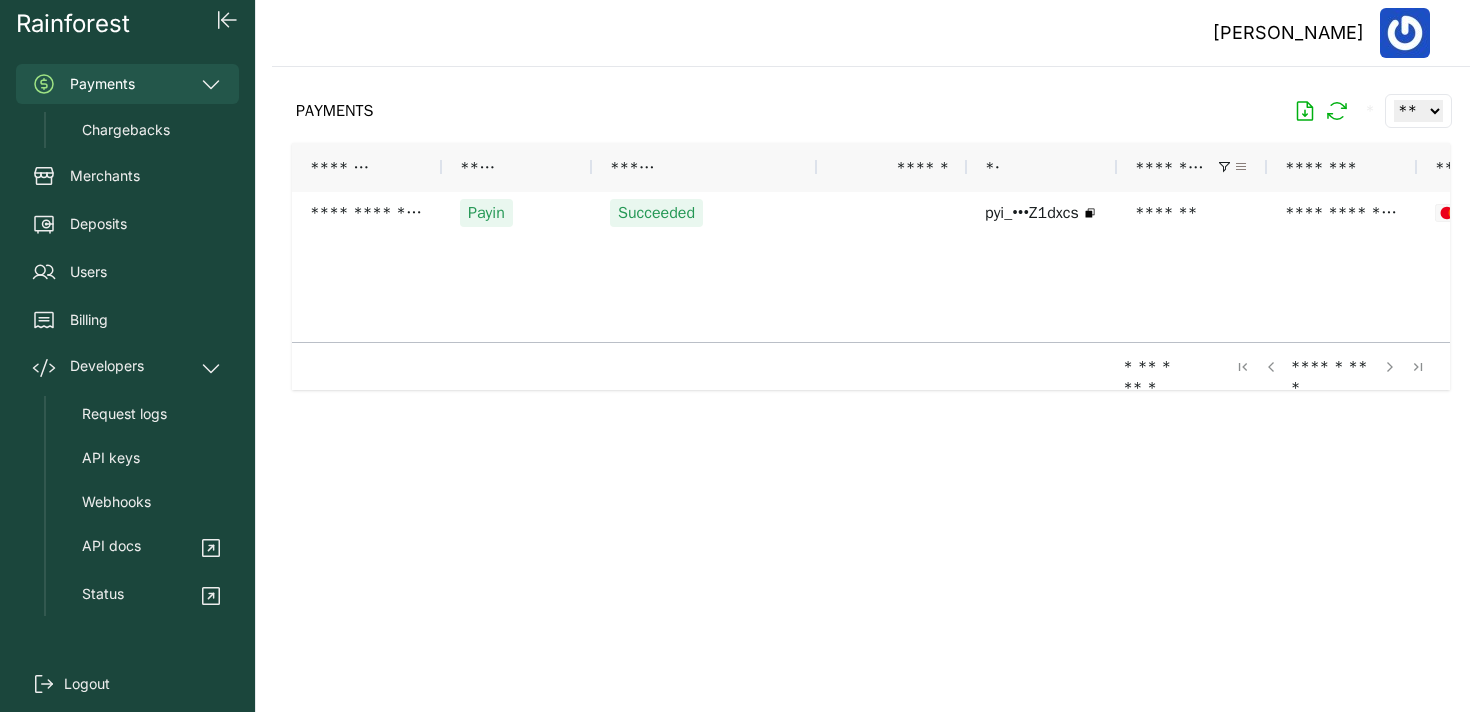 click at bounding box center (1241, 167) 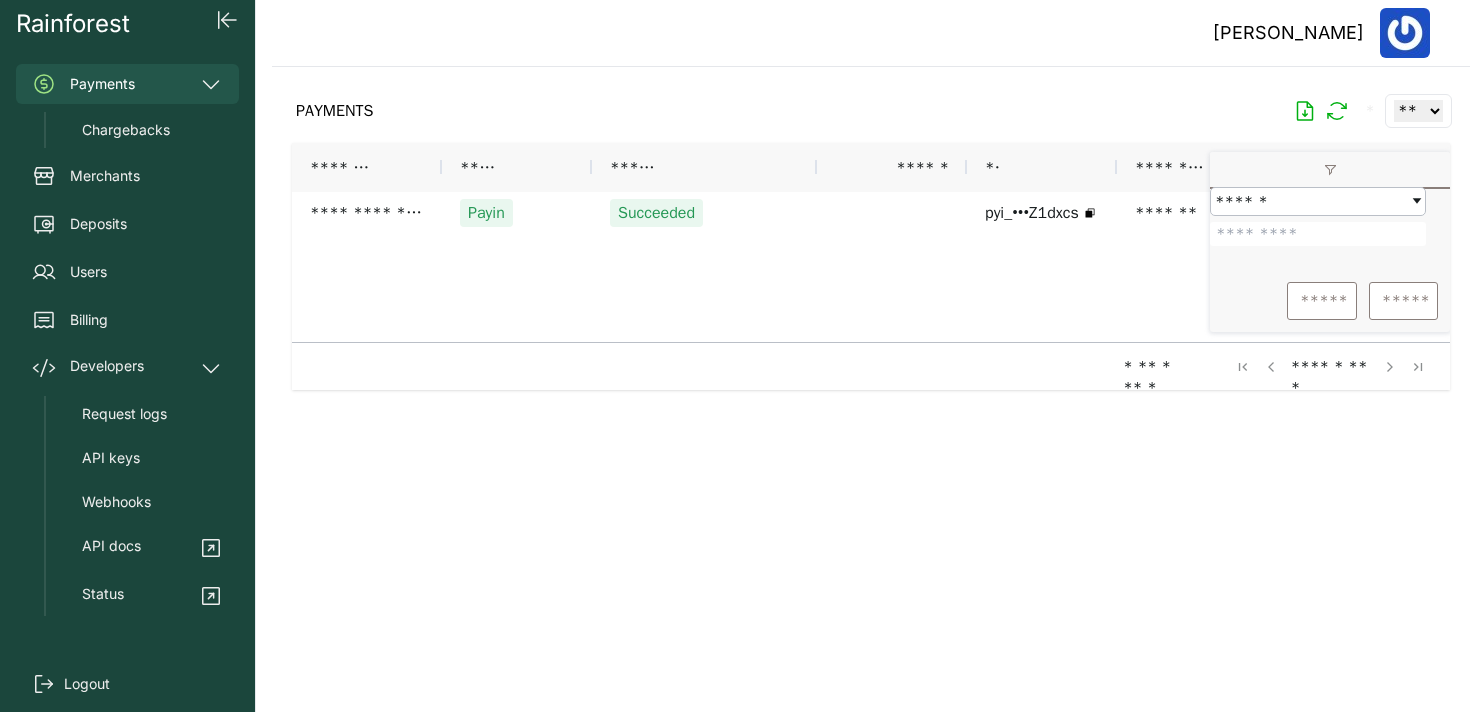 click on "*******" at bounding box center [1318, 234] 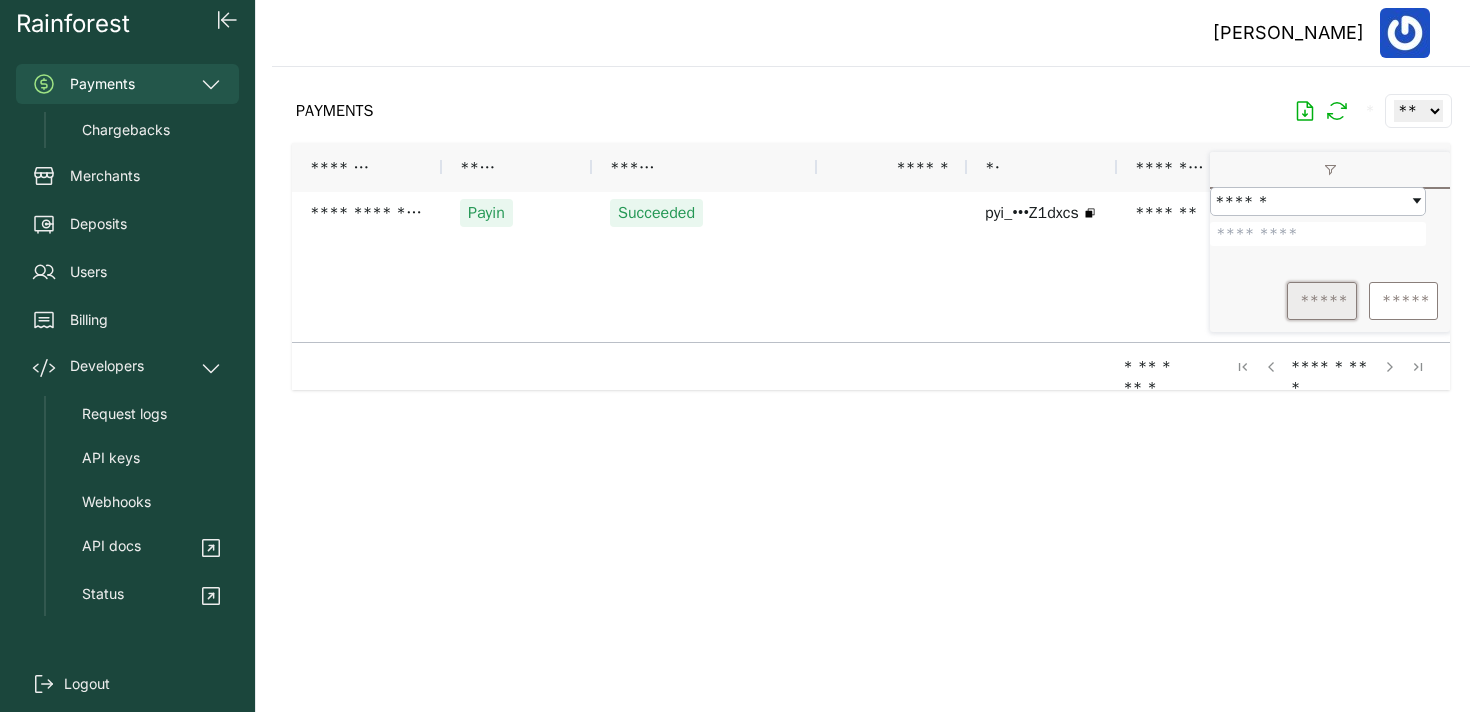 click on "*****" at bounding box center [1322, 301] 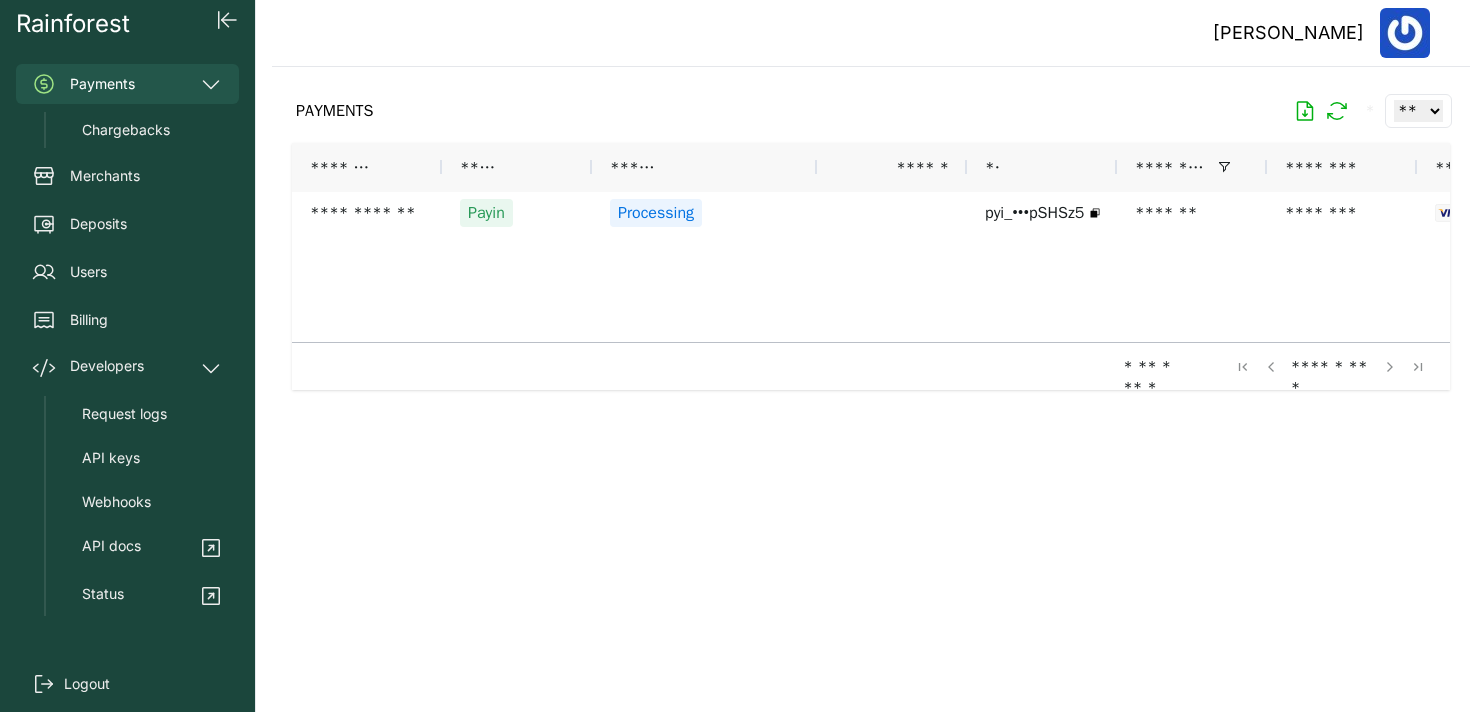 click at bounding box center (871, 373) 